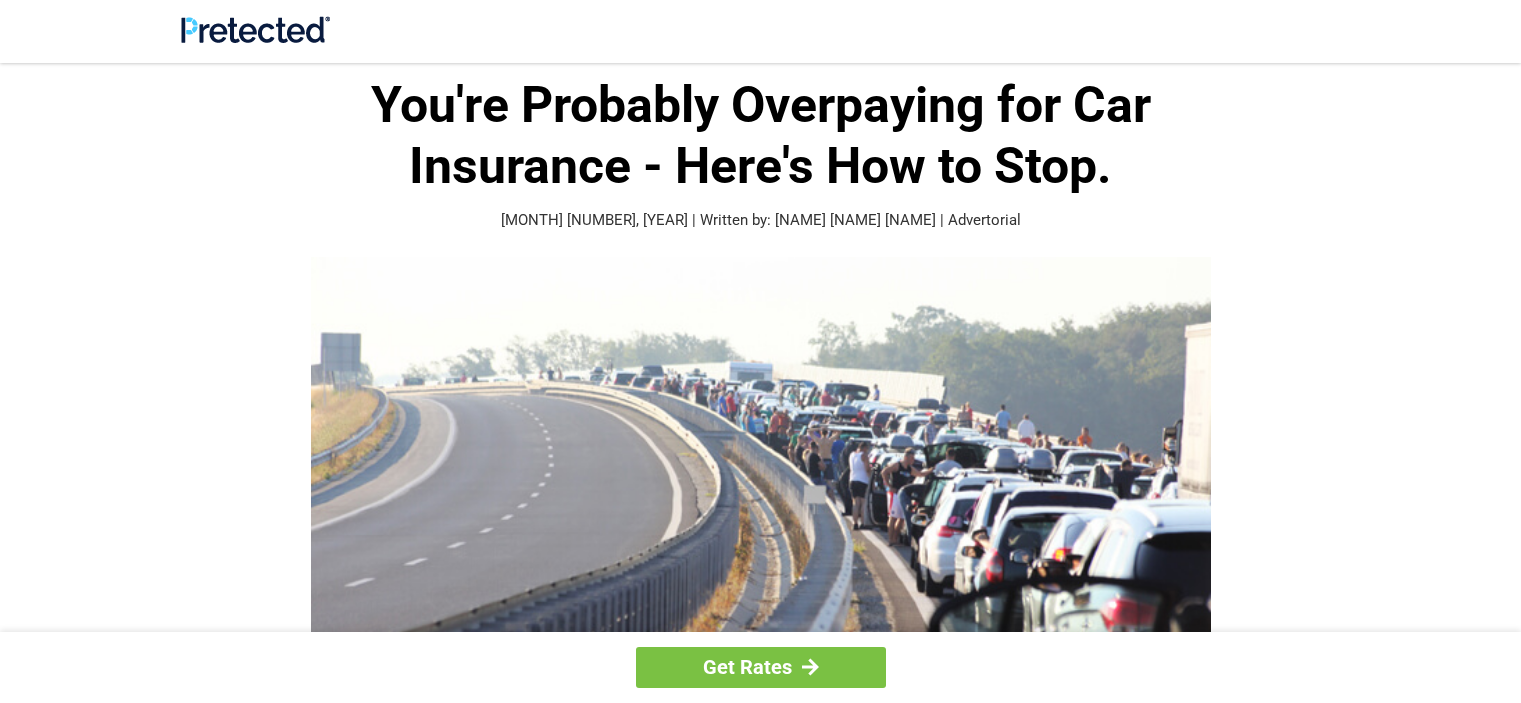 scroll, scrollTop: 0, scrollLeft: 0, axis: both 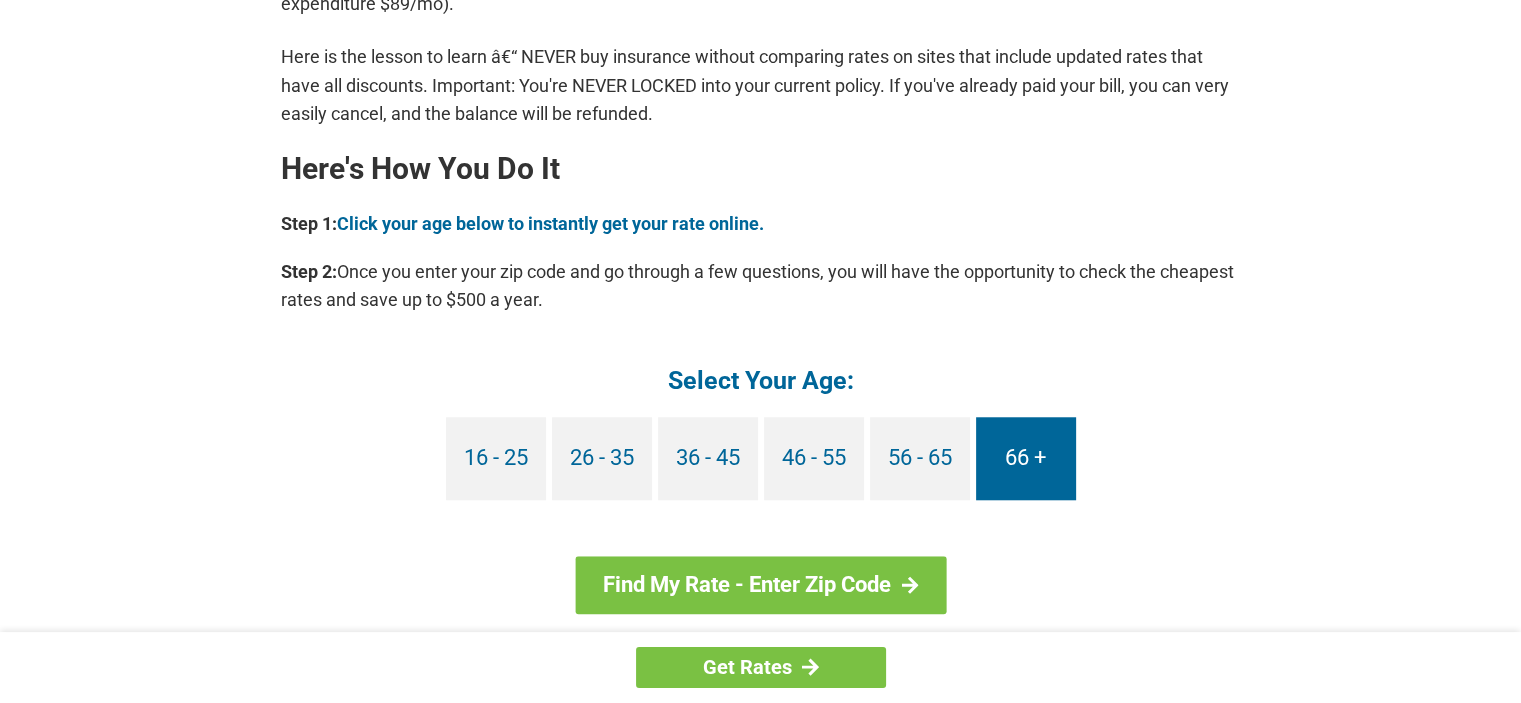click on "66 +" at bounding box center (1026, 458) 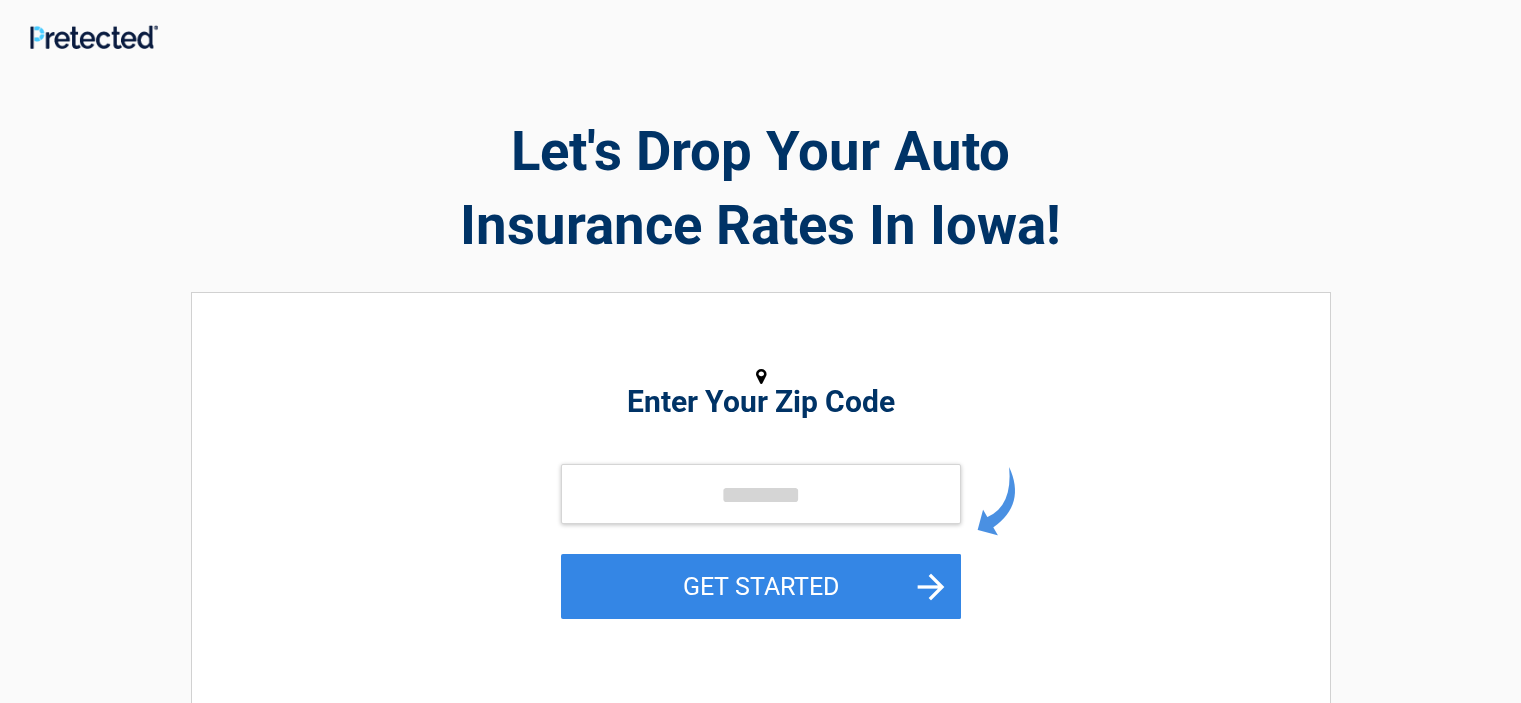 scroll, scrollTop: 0, scrollLeft: 0, axis: both 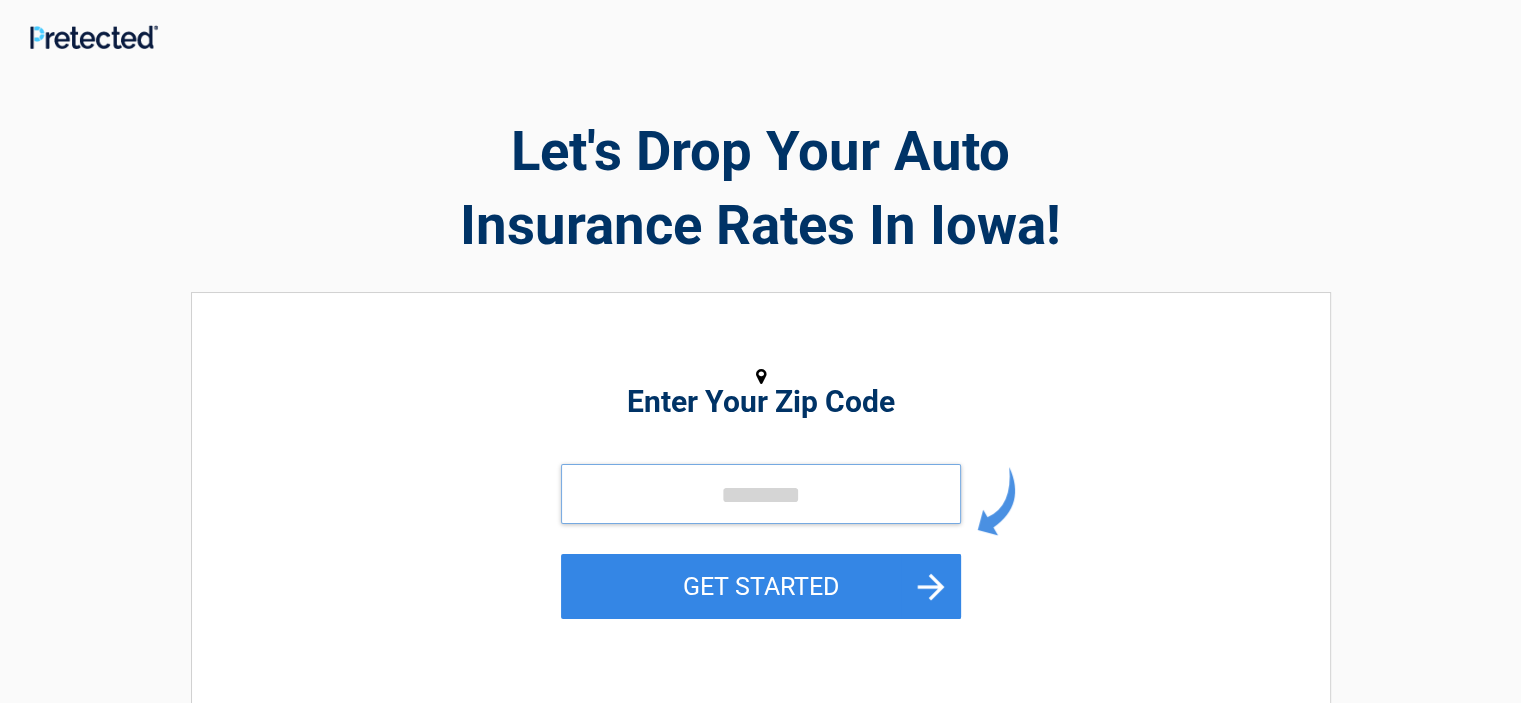 click at bounding box center (761, 494) 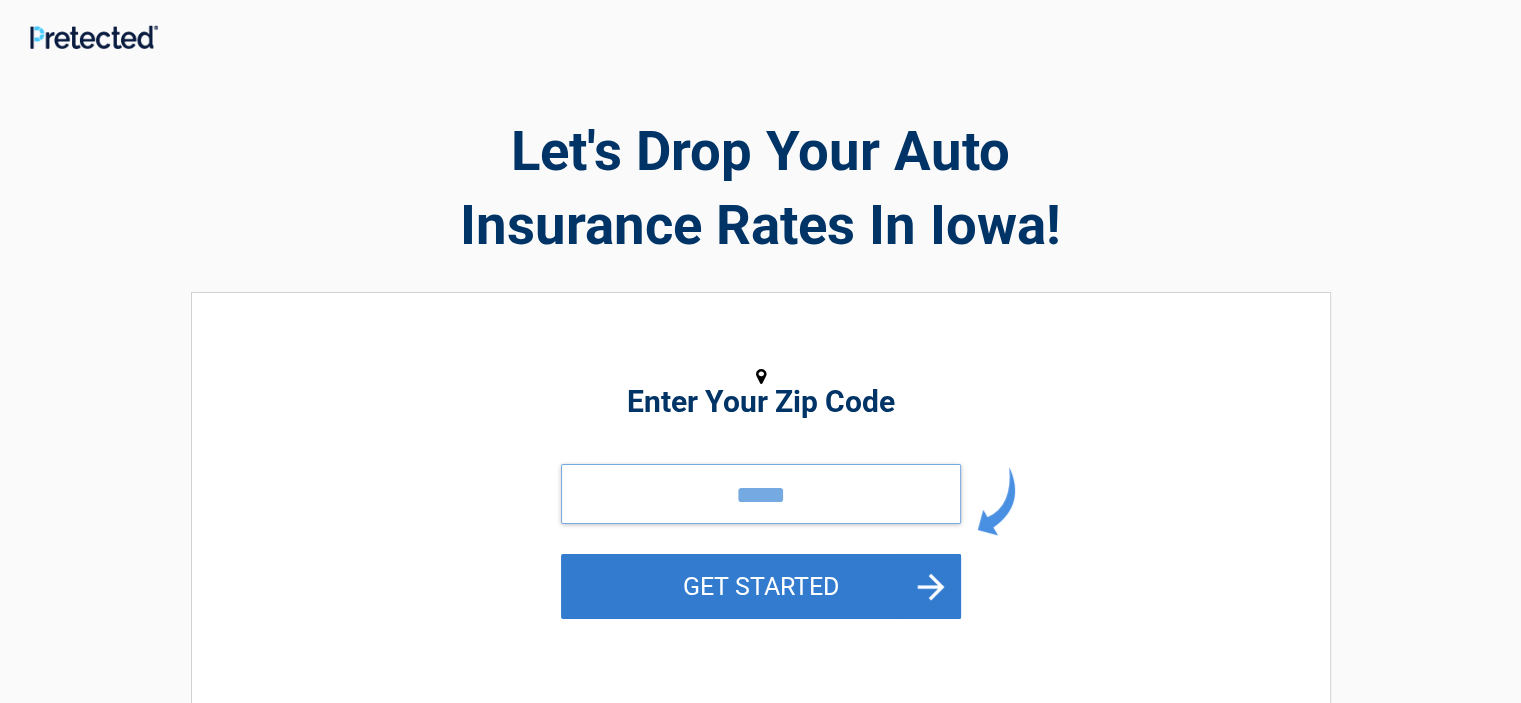 type on "*****" 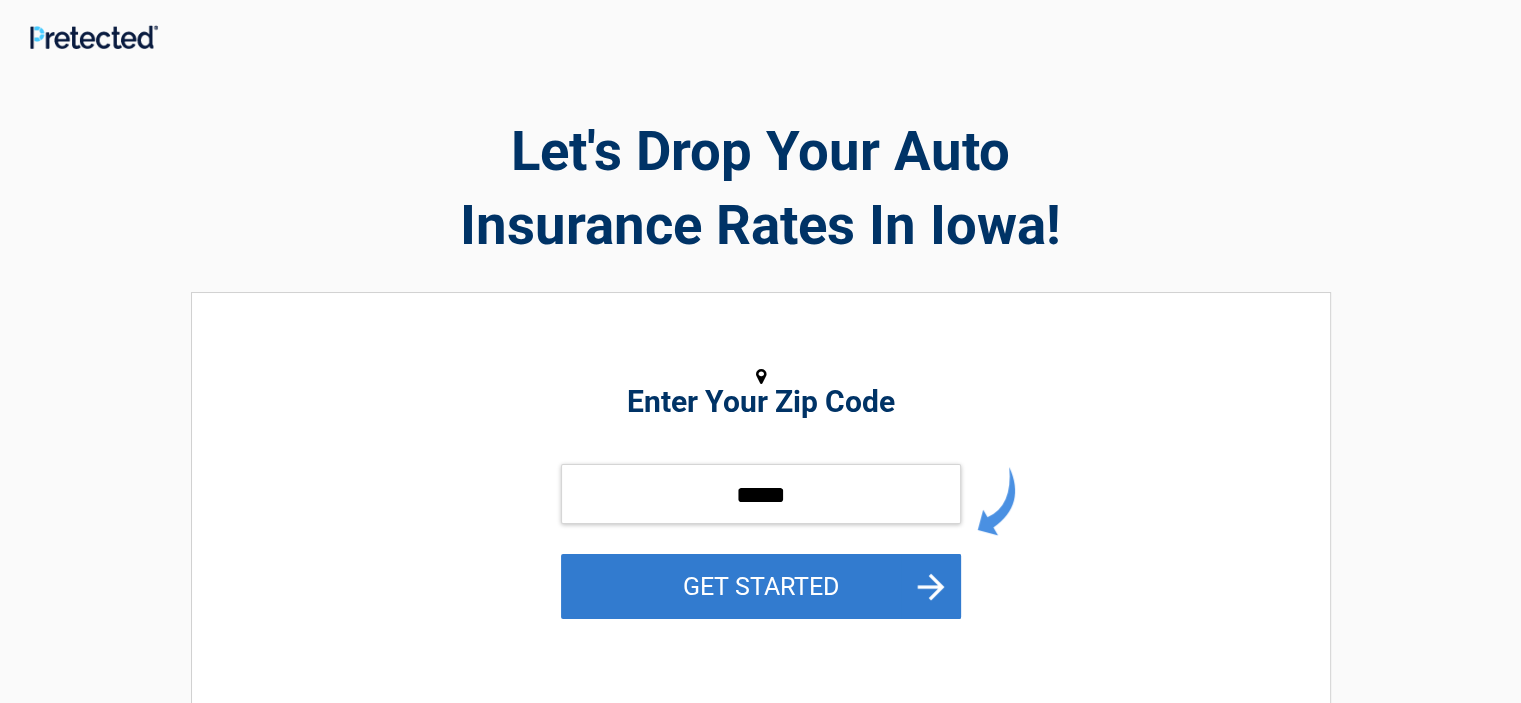 click on "GET STARTED" at bounding box center [761, 586] 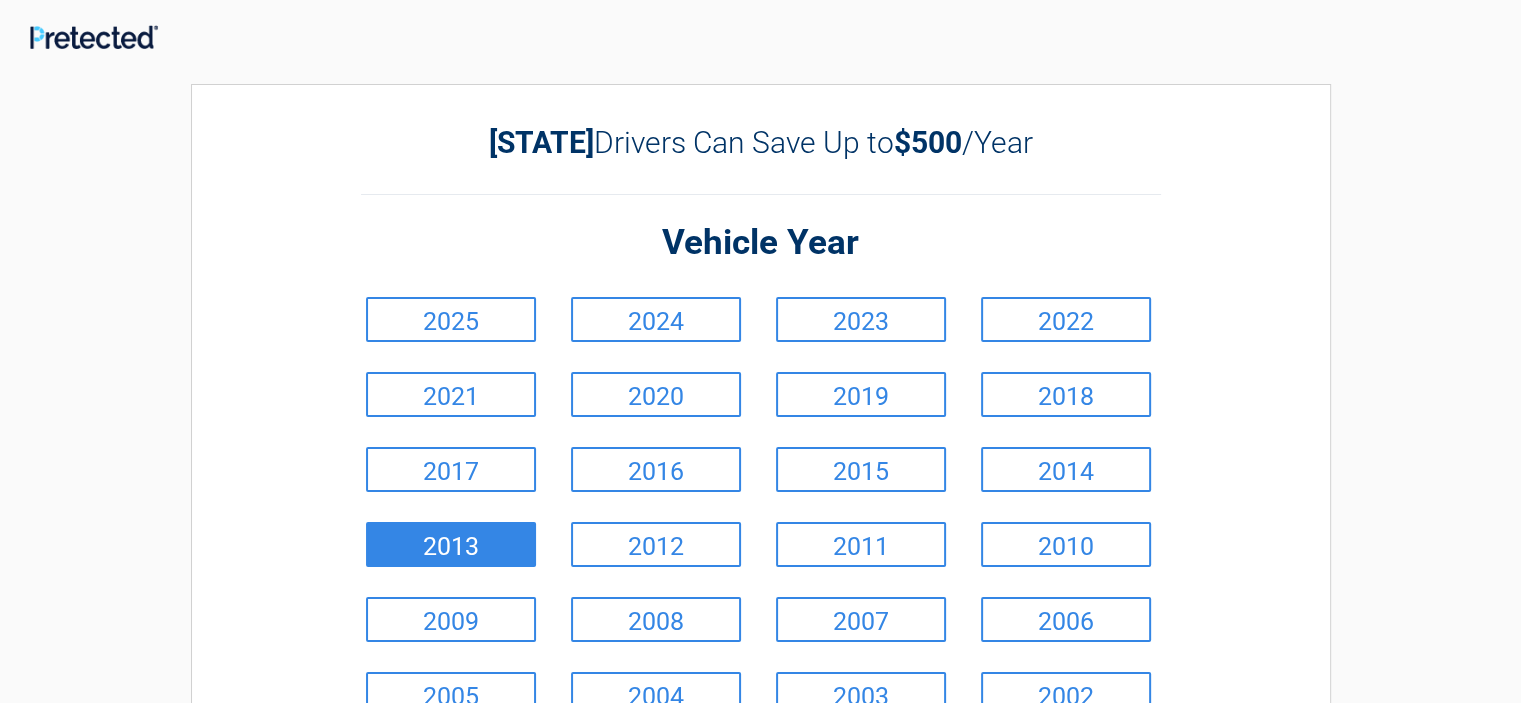 click on "2013" at bounding box center (451, 544) 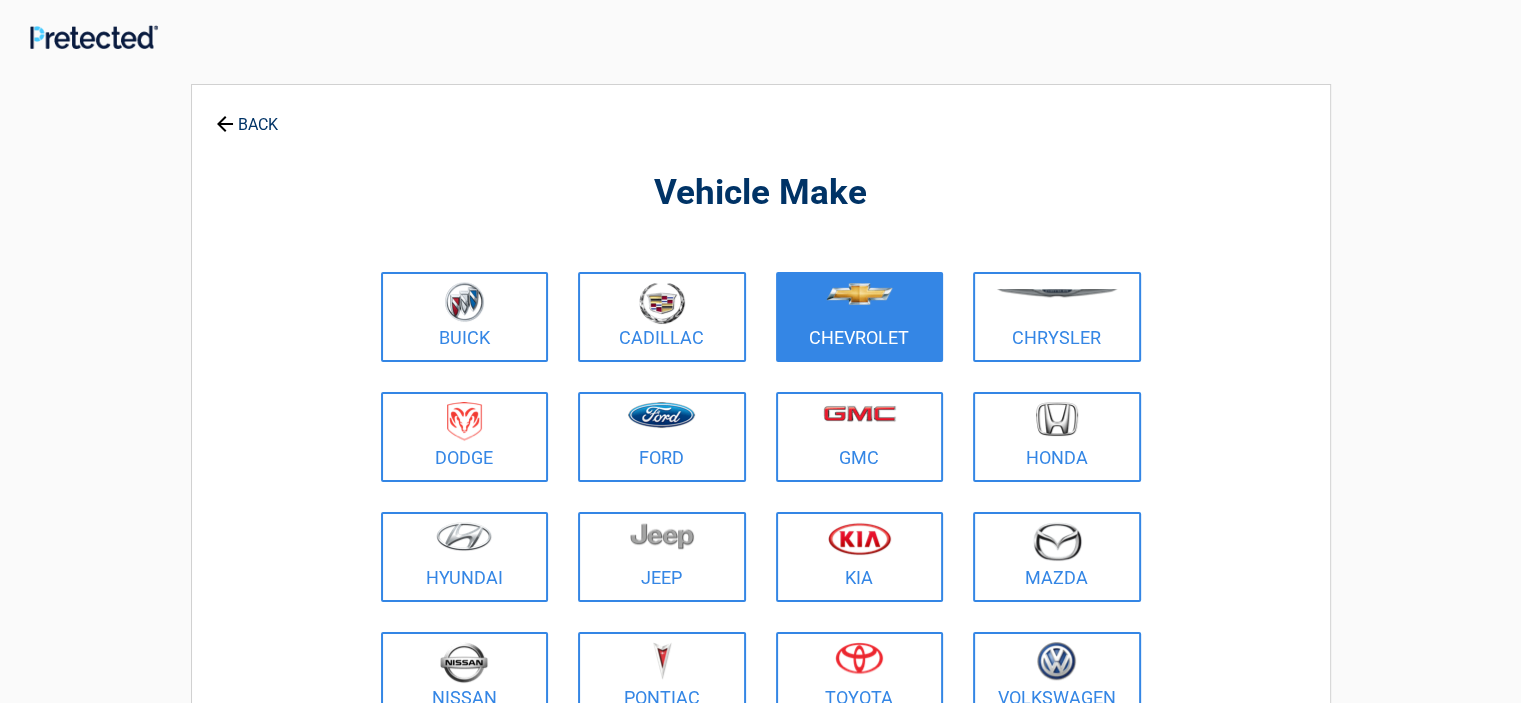 click at bounding box center [860, 304] 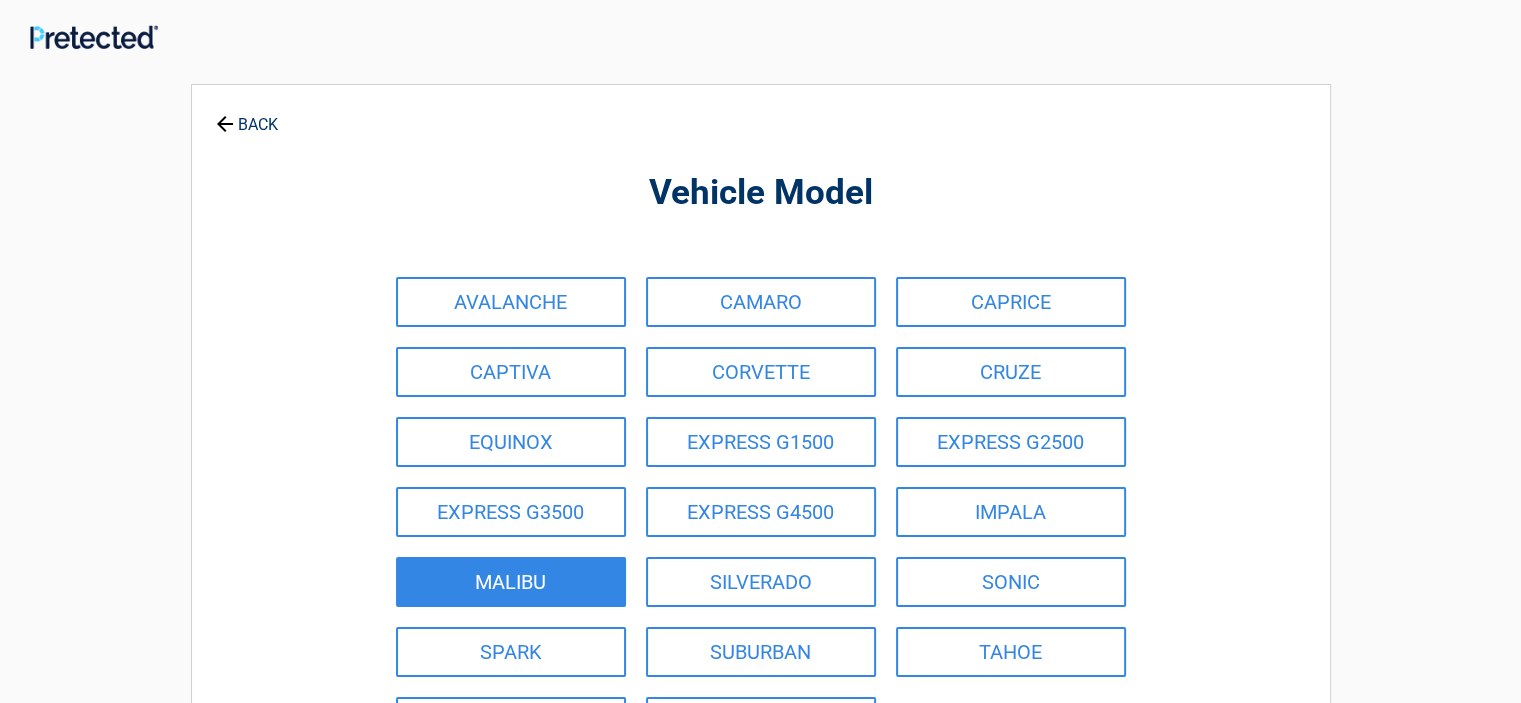 click on "MALIBU" at bounding box center (511, 582) 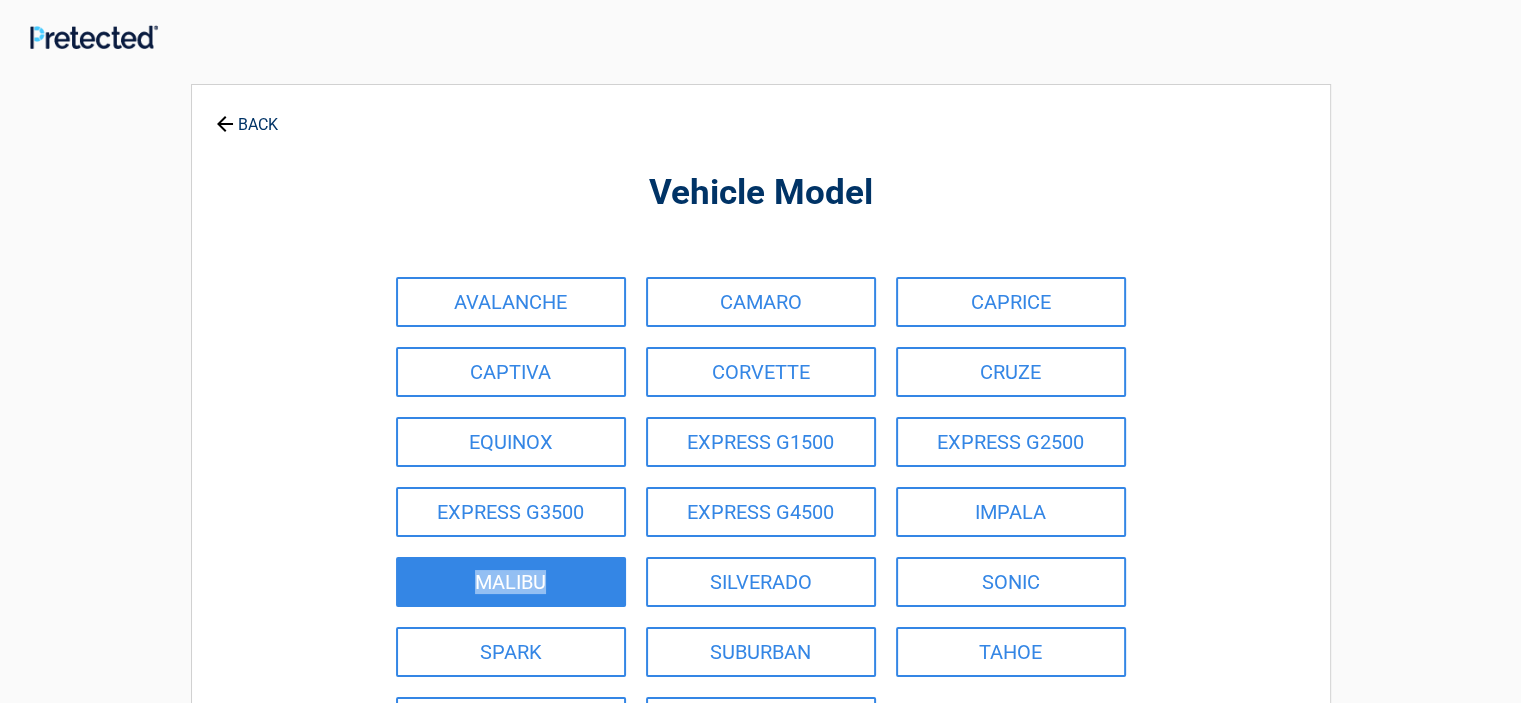click on "MALIBU" at bounding box center [511, 582] 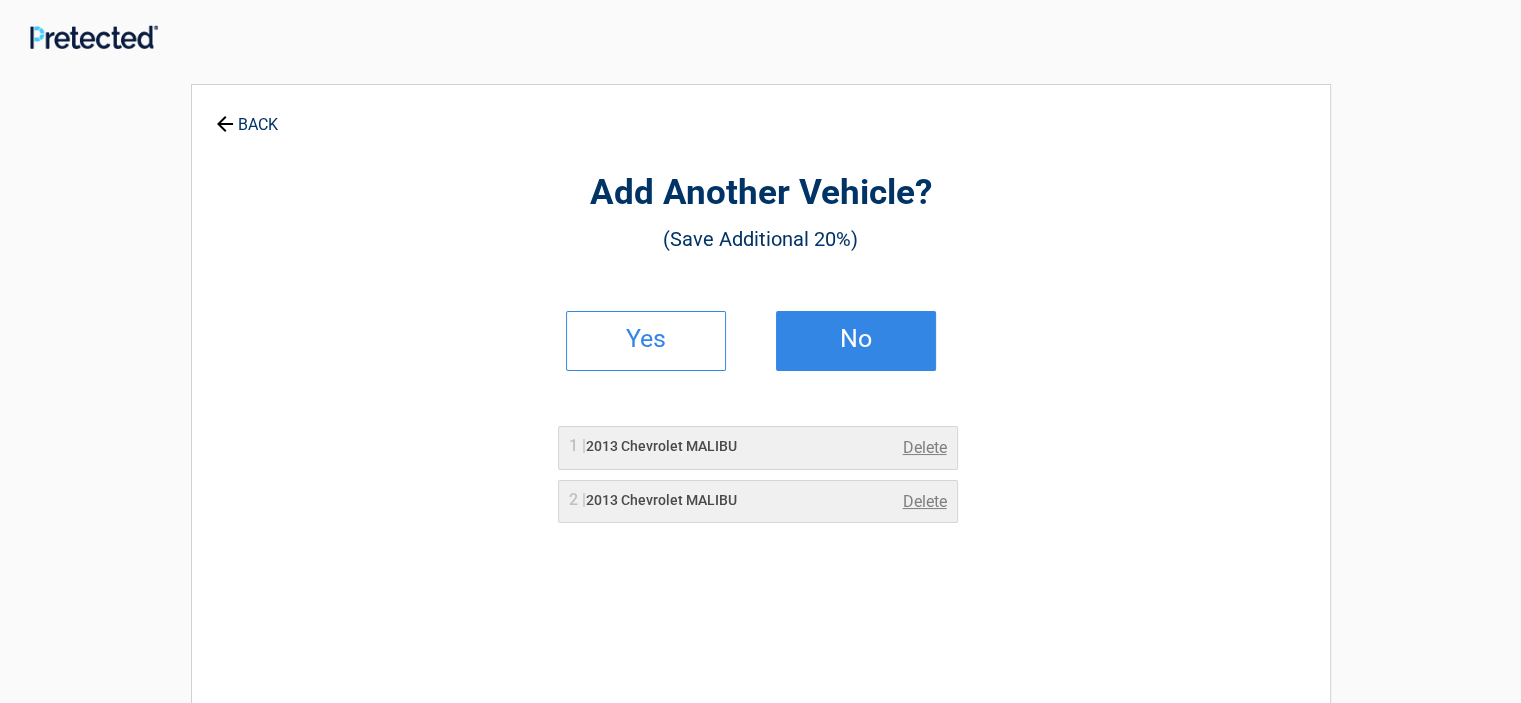 click on "No" at bounding box center [856, 339] 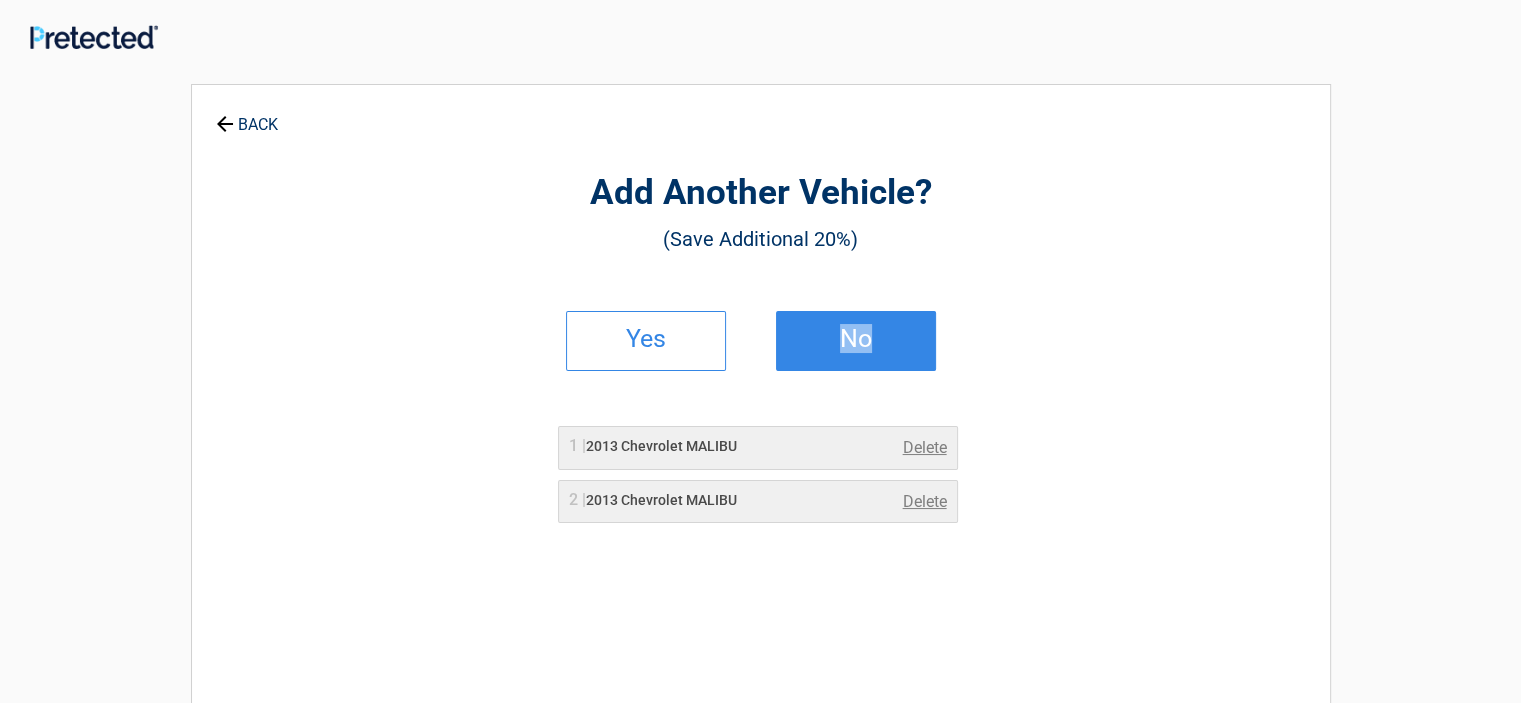 click on "Yes
No" at bounding box center (761, 341) 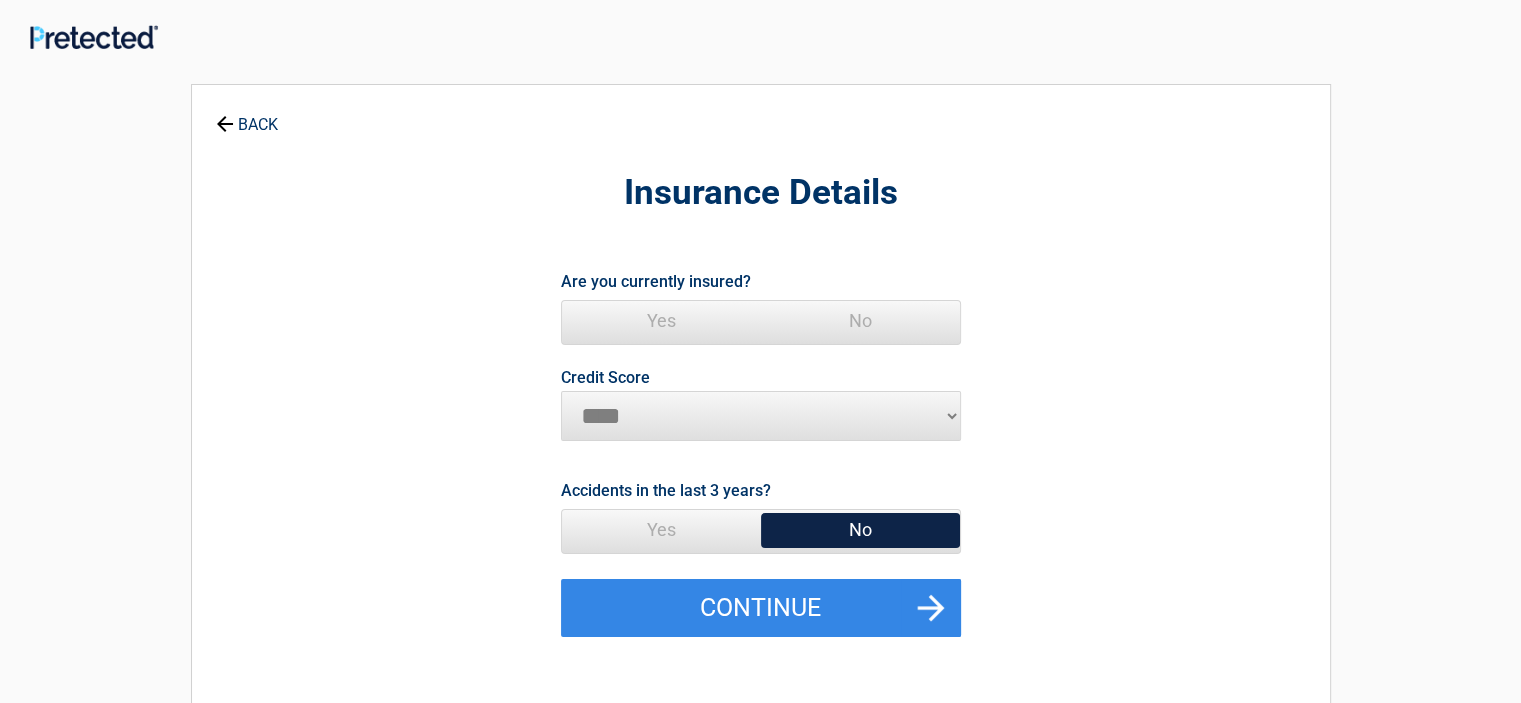 click on "Yes" at bounding box center (661, 321) 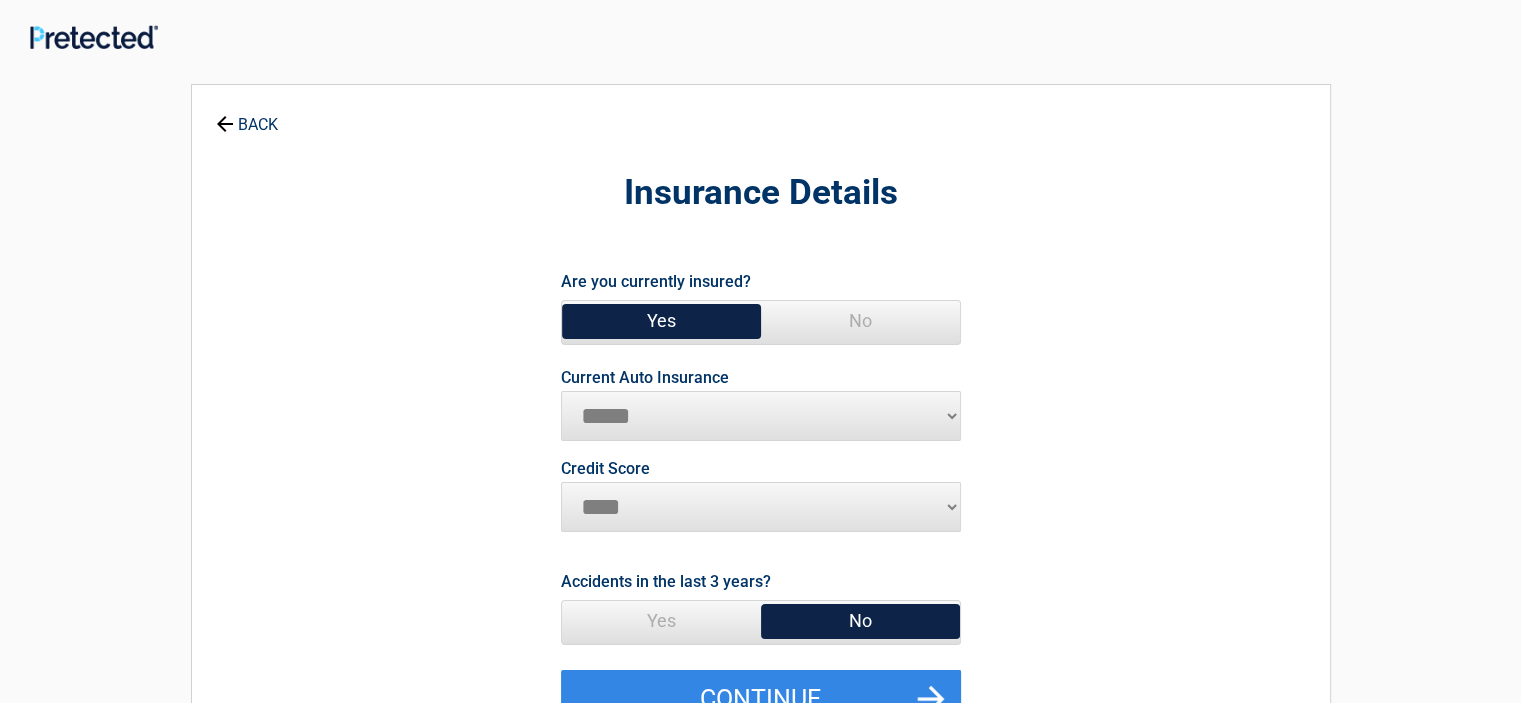 click on "**********" at bounding box center [761, 416] 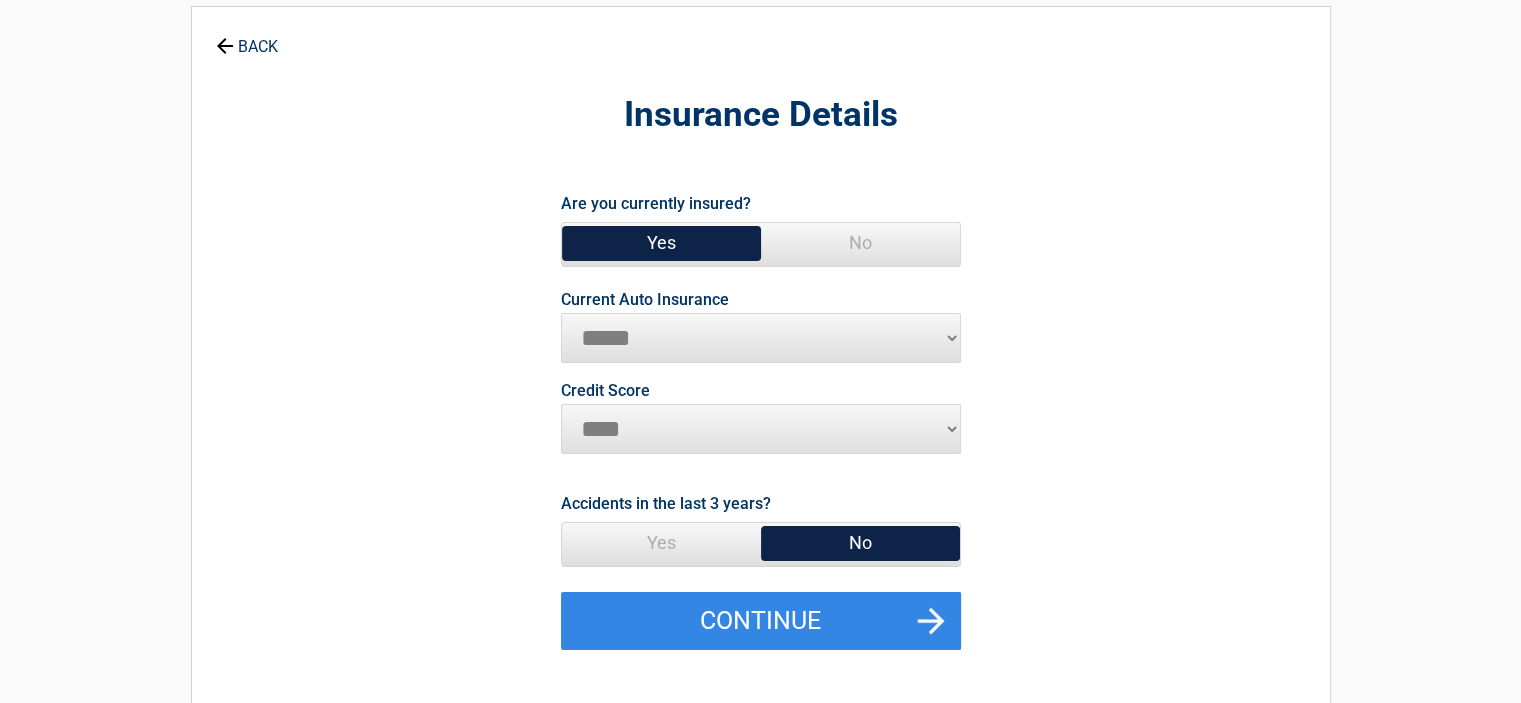 scroll, scrollTop: 100, scrollLeft: 0, axis: vertical 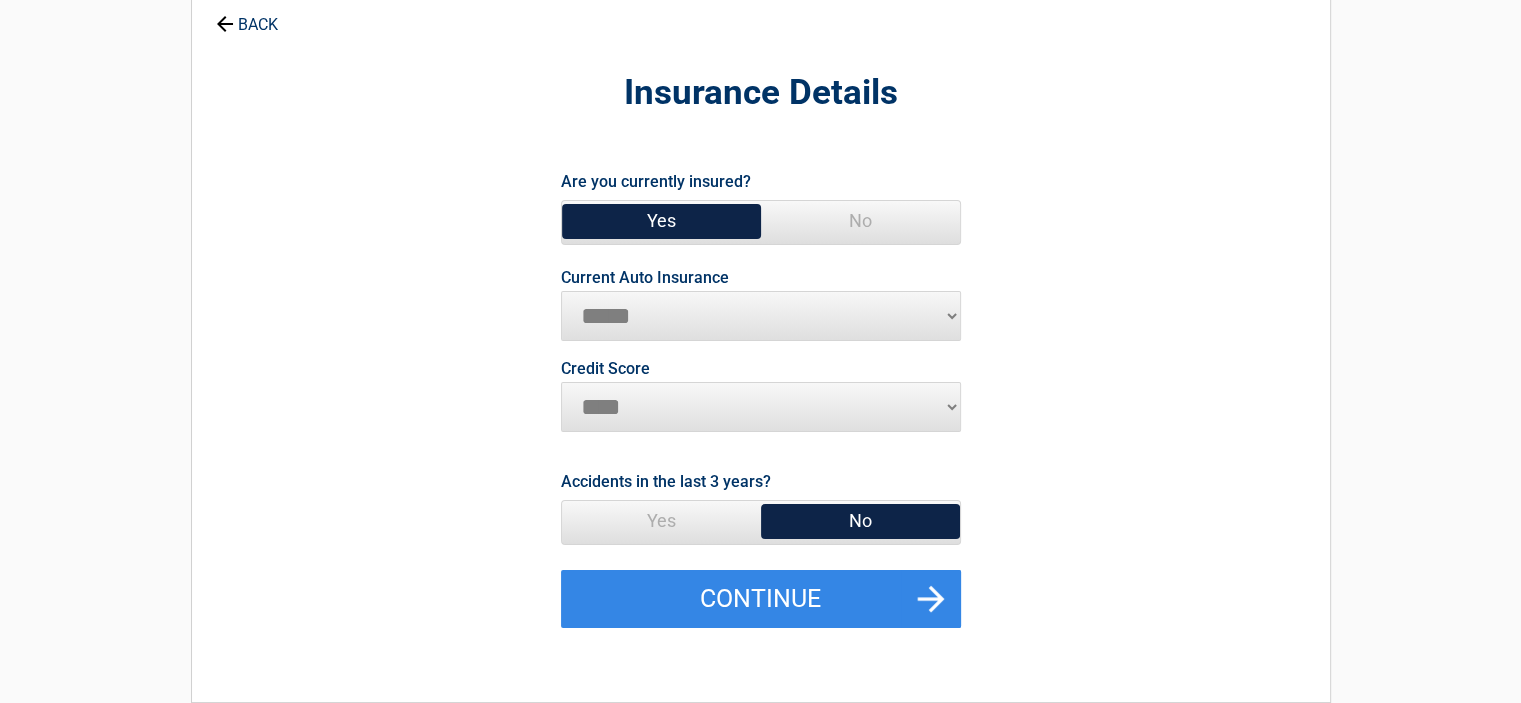 click on "**********" at bounding box center [761, 316] 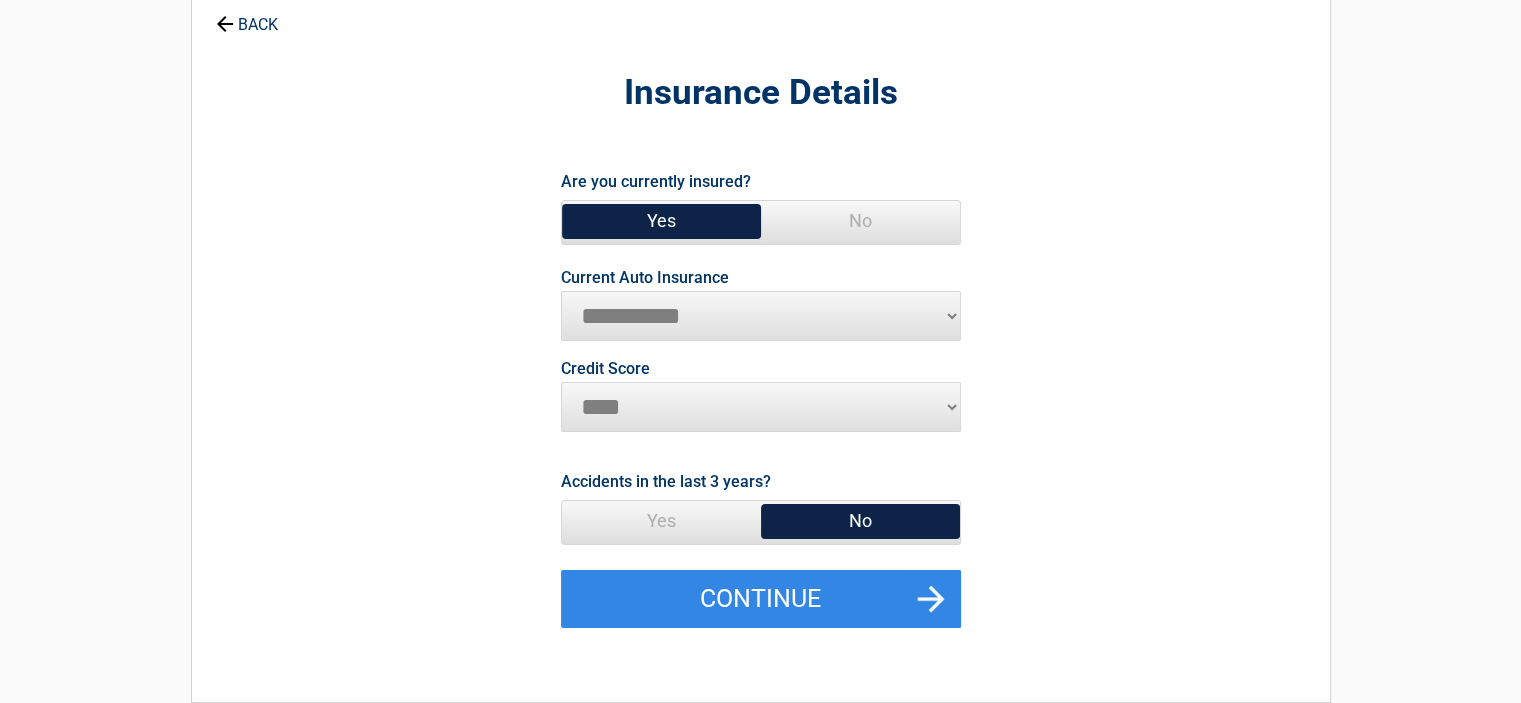 click on "**********" at bounding box center [761, 316] 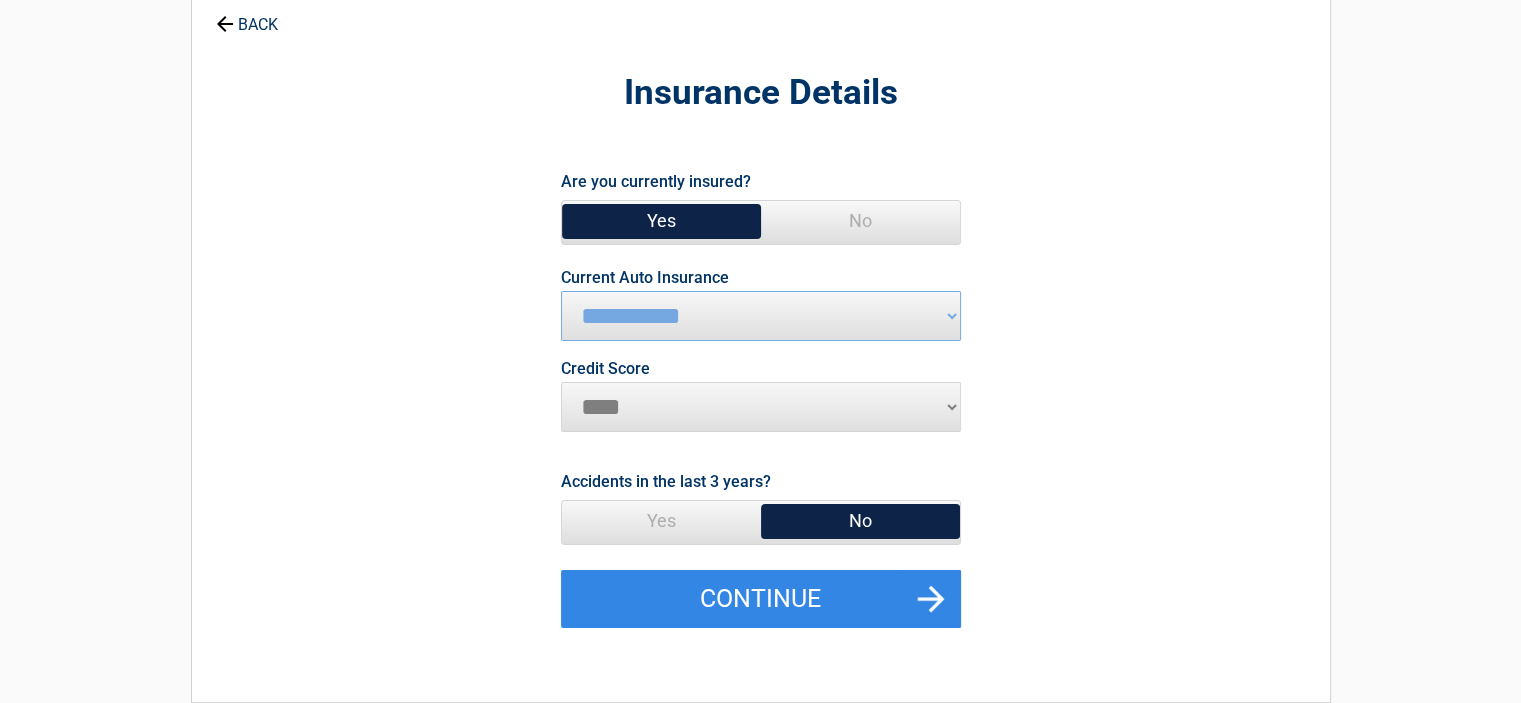 click on "*********
****
*******
****" at bounding box center (761, 407) 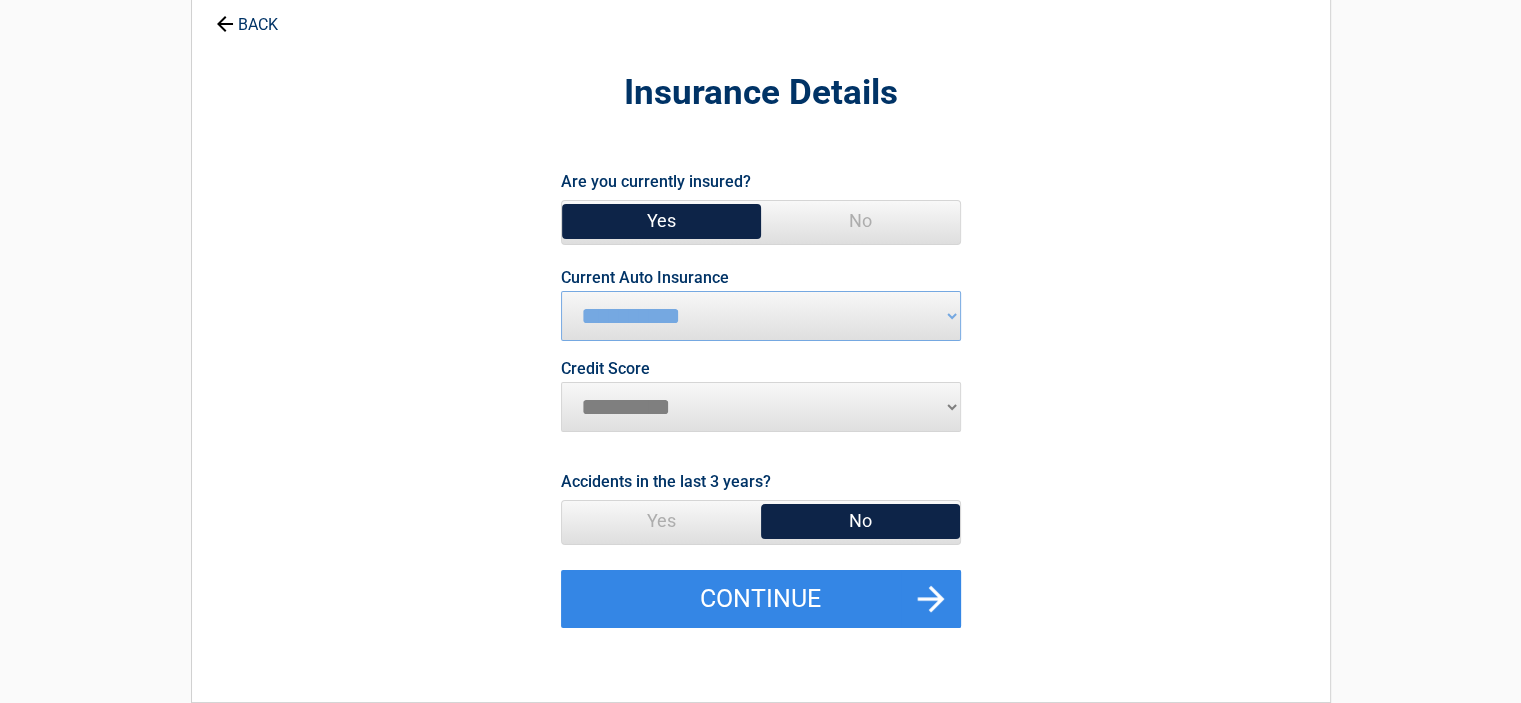 click on "*********
****
*******
****" at bounding box center (761, 407) 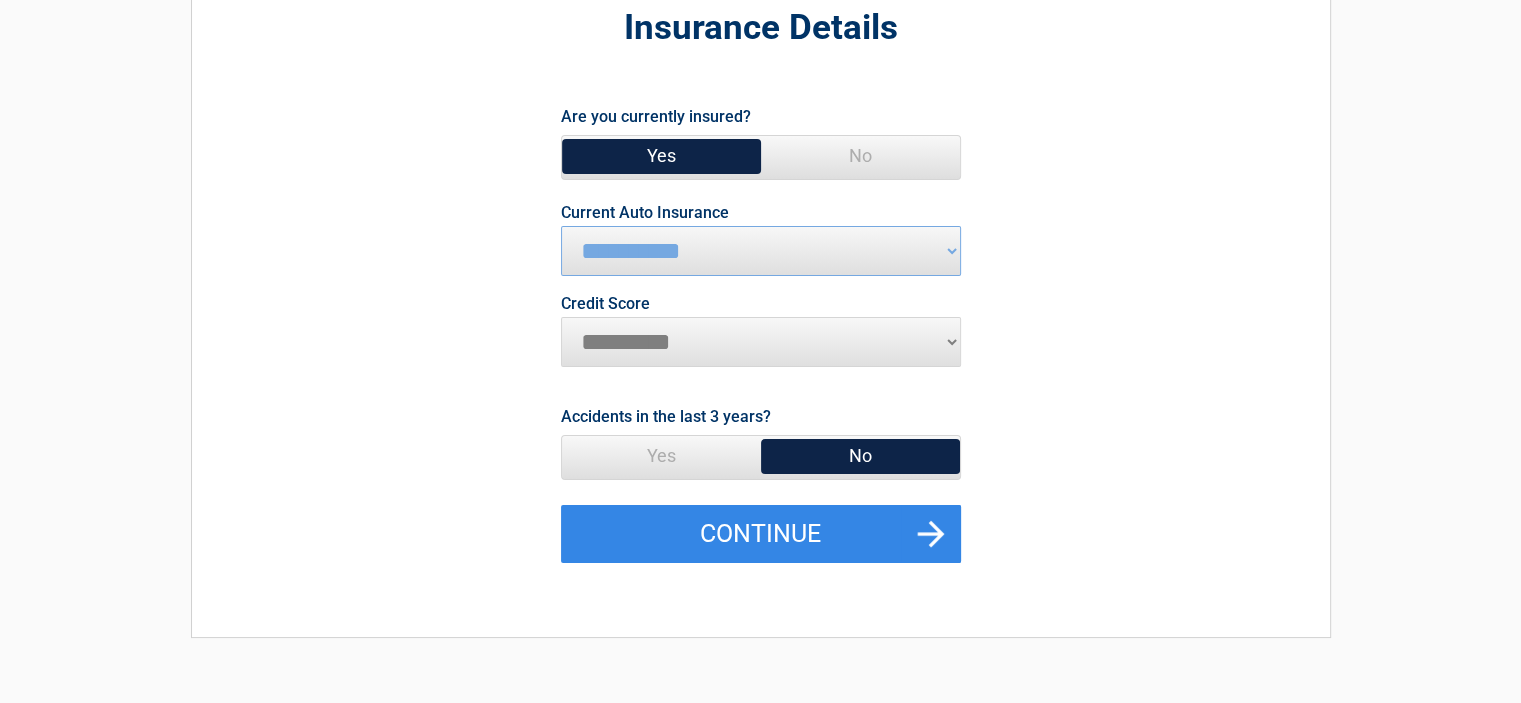 scroll, scrollTop: 200, scrollLeft: 0, axis: vertical 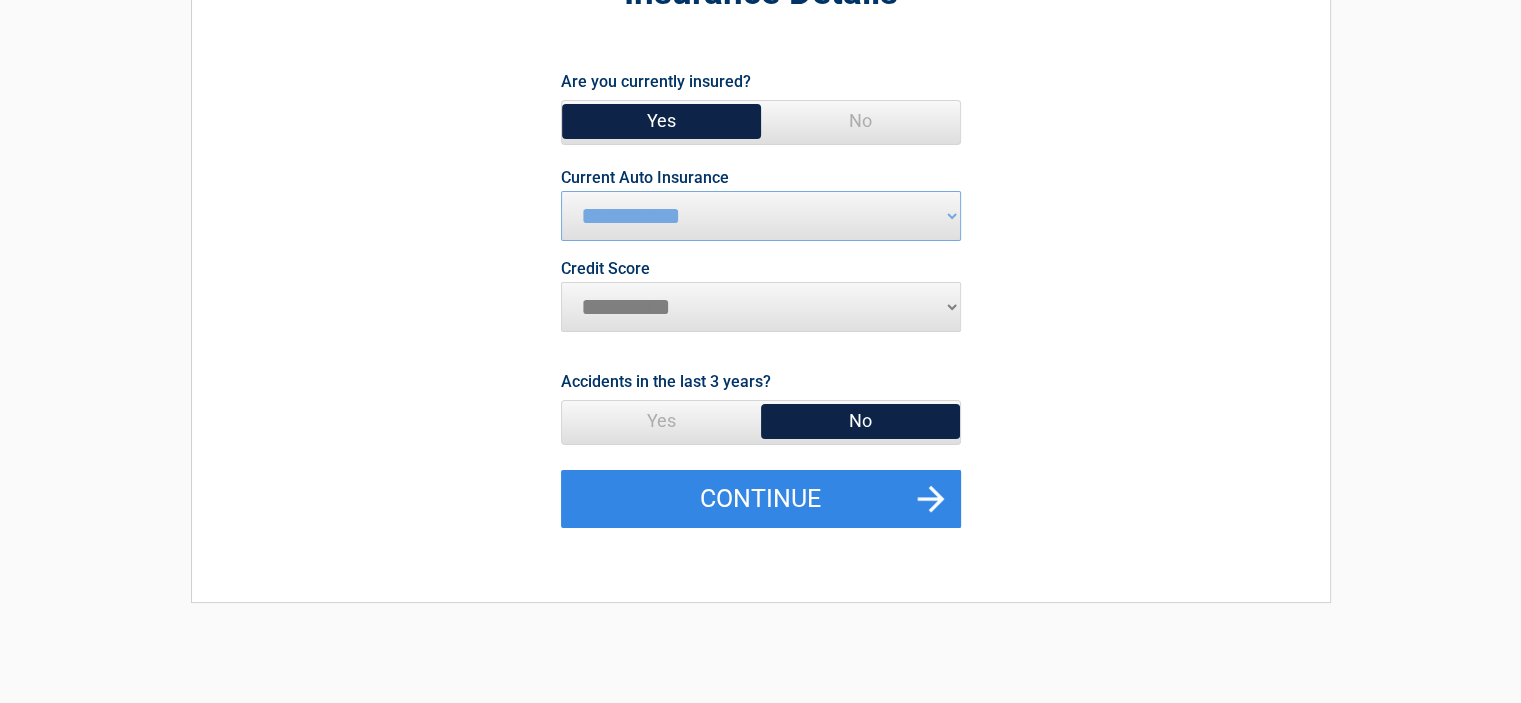 click on "No" at bounding box center [860, 421] 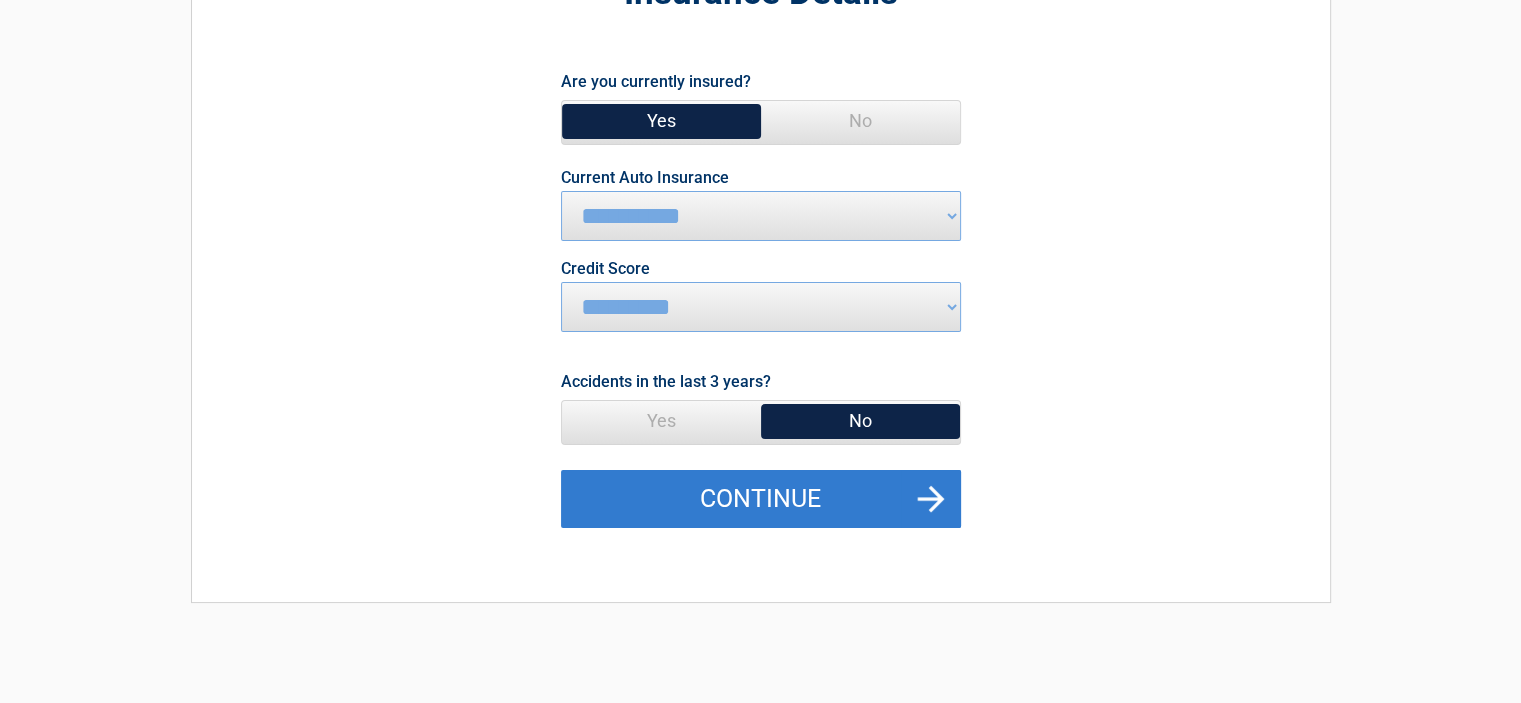 click on "Continue" at bounding box center [761, 499] 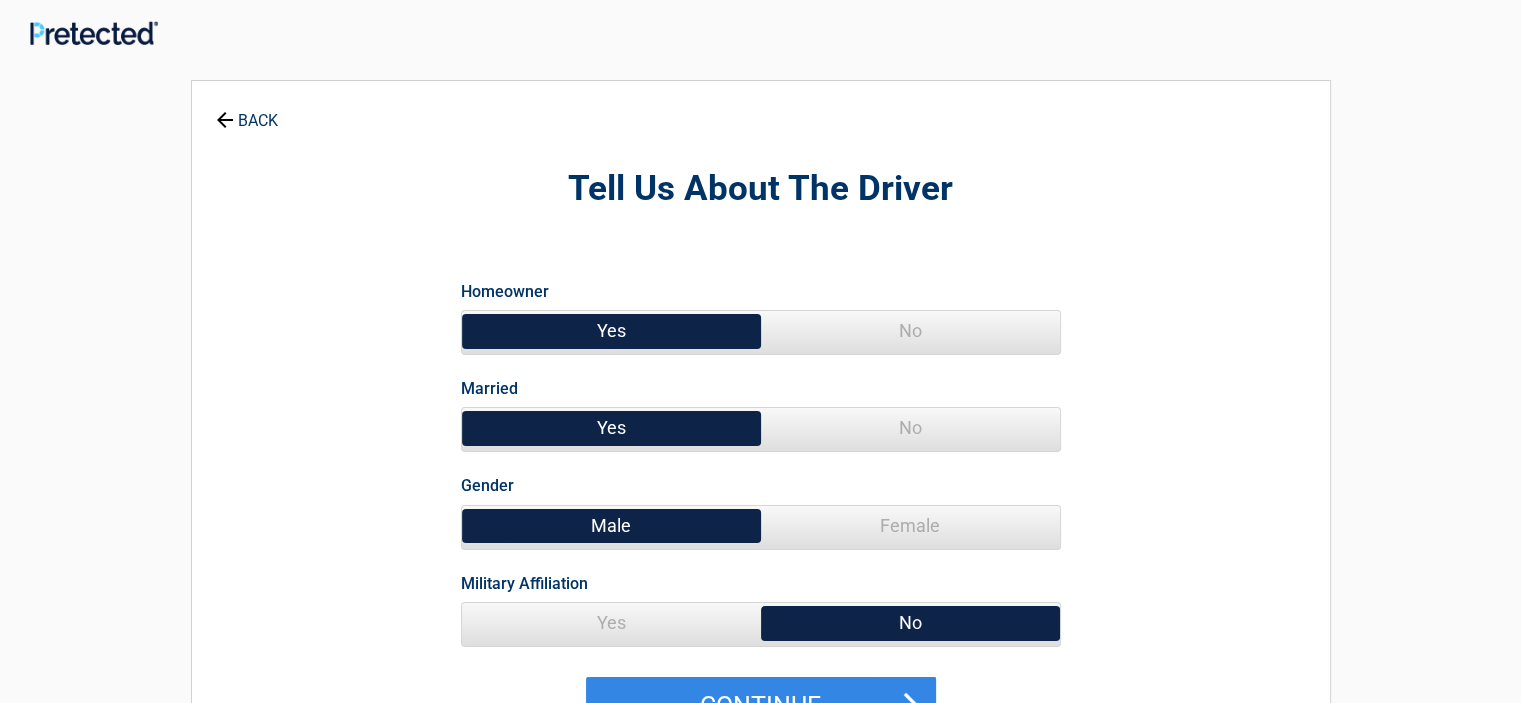 scroll, scrollTop: 0, scrollLeft: 0, axis: both 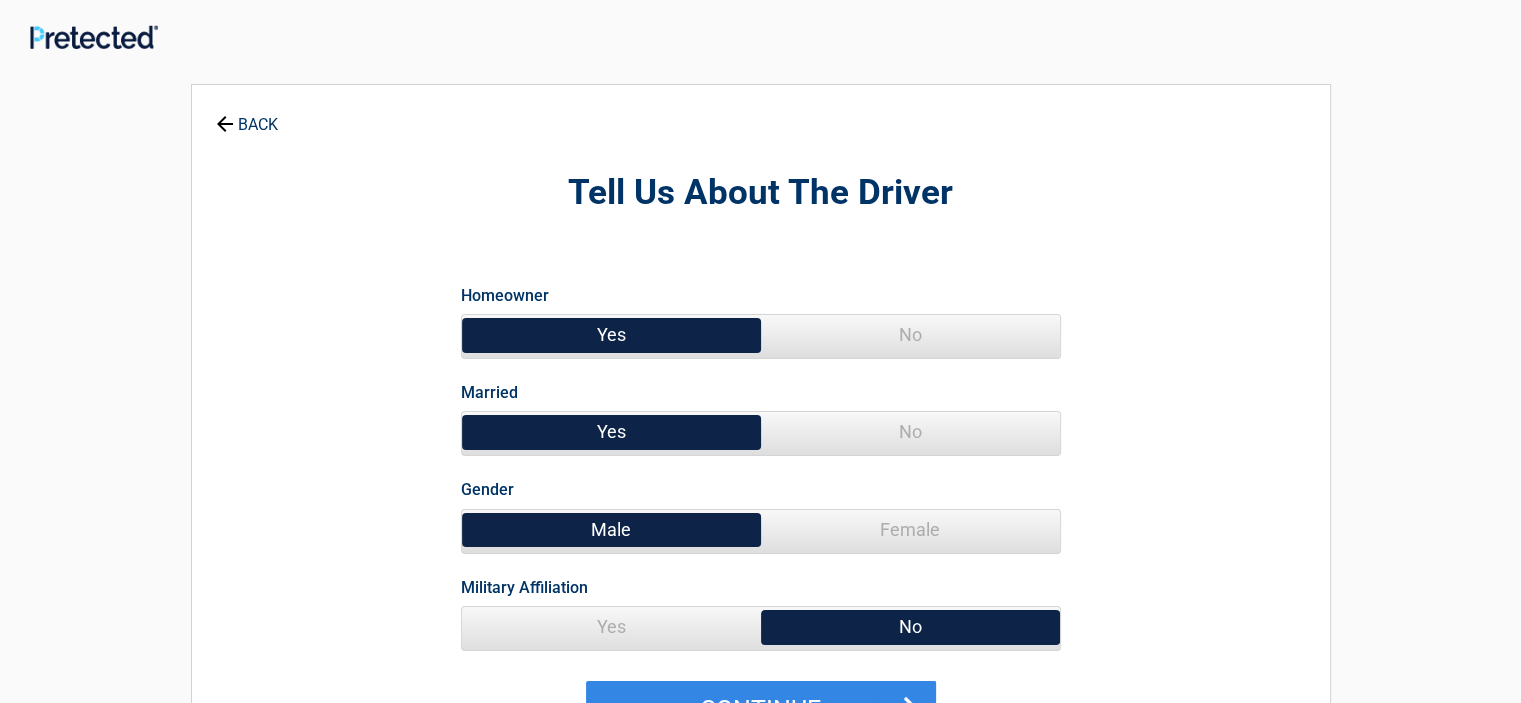click on "Yes" at bounding box center (611, 335) 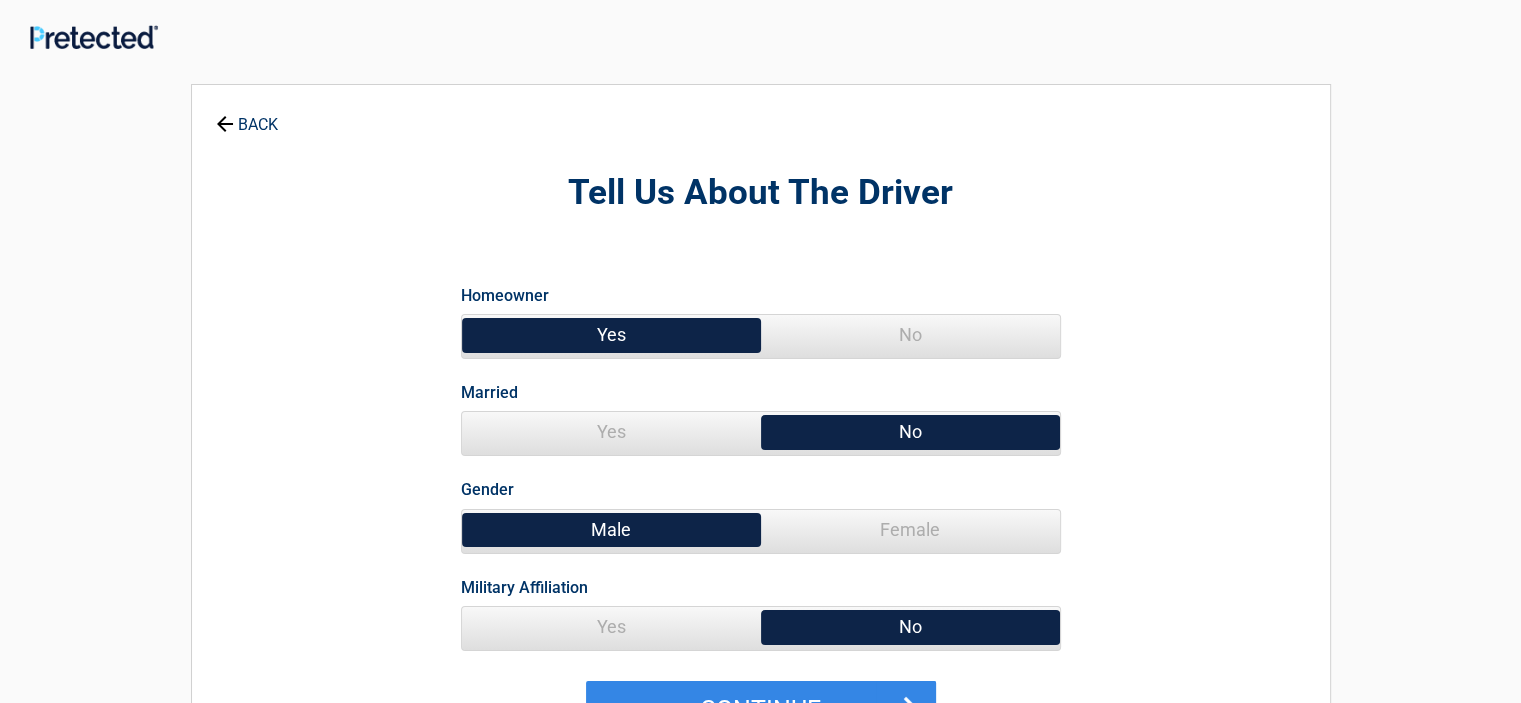 click on "Yes" at bounding box center [611, 627] 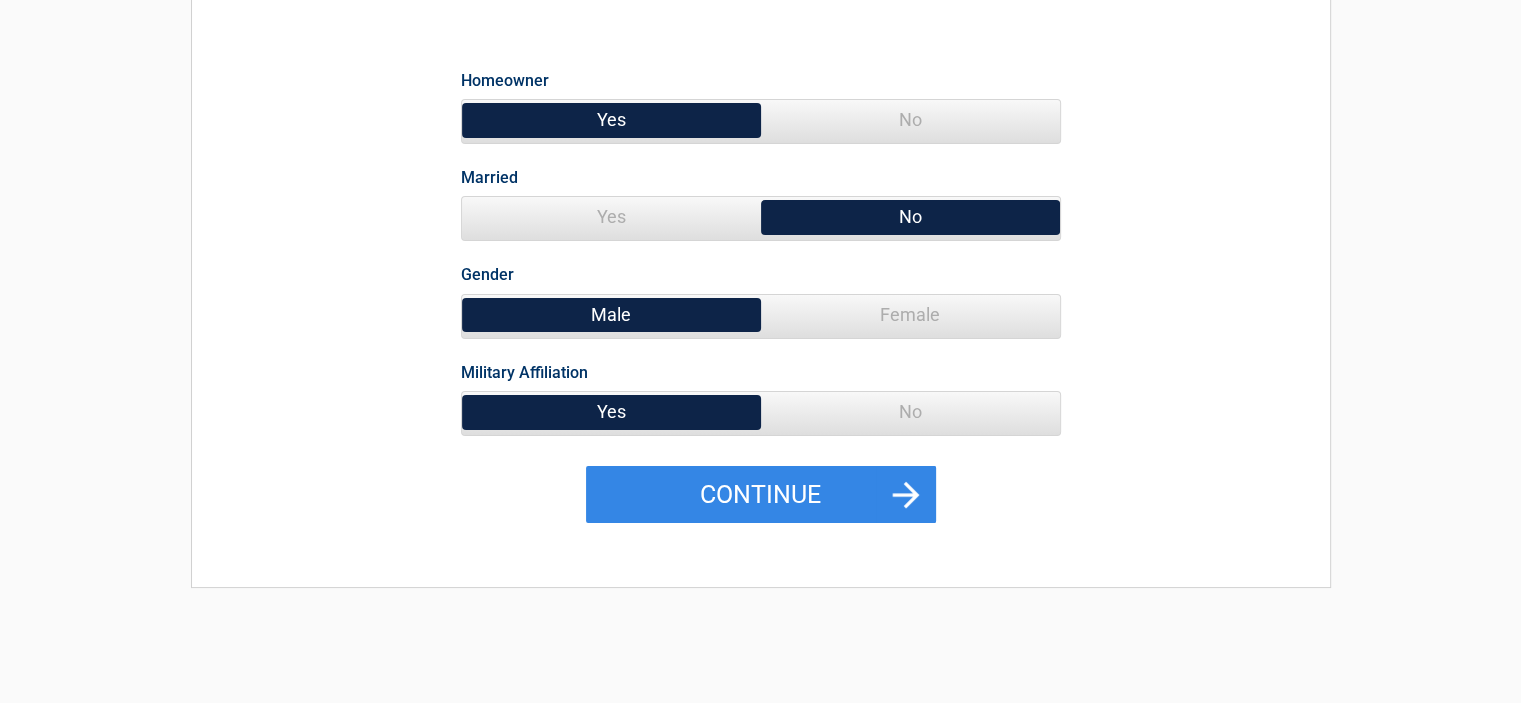 scroll, scrollTop: 300, scrollLeft: 0, axis: vertical 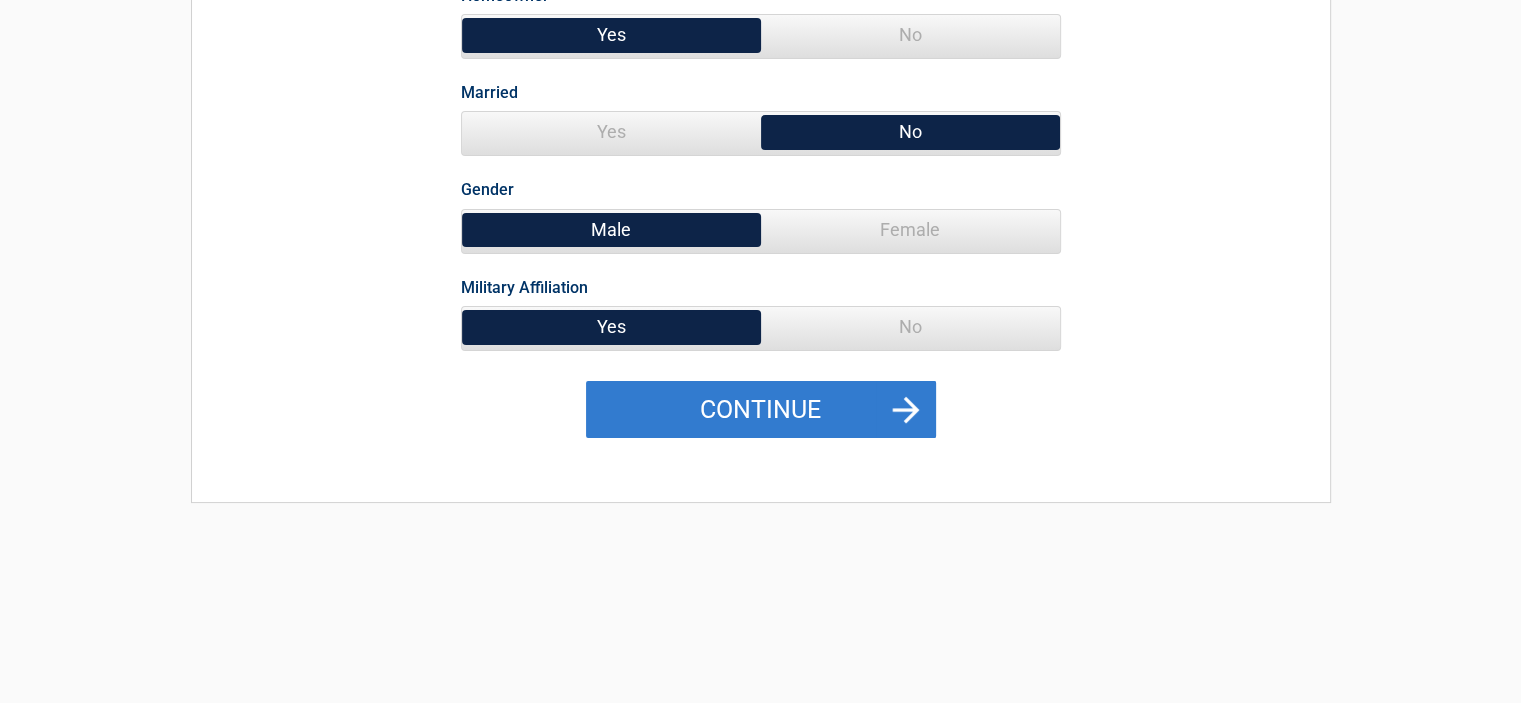 click on "Continue" at bounding box center (761, 410) 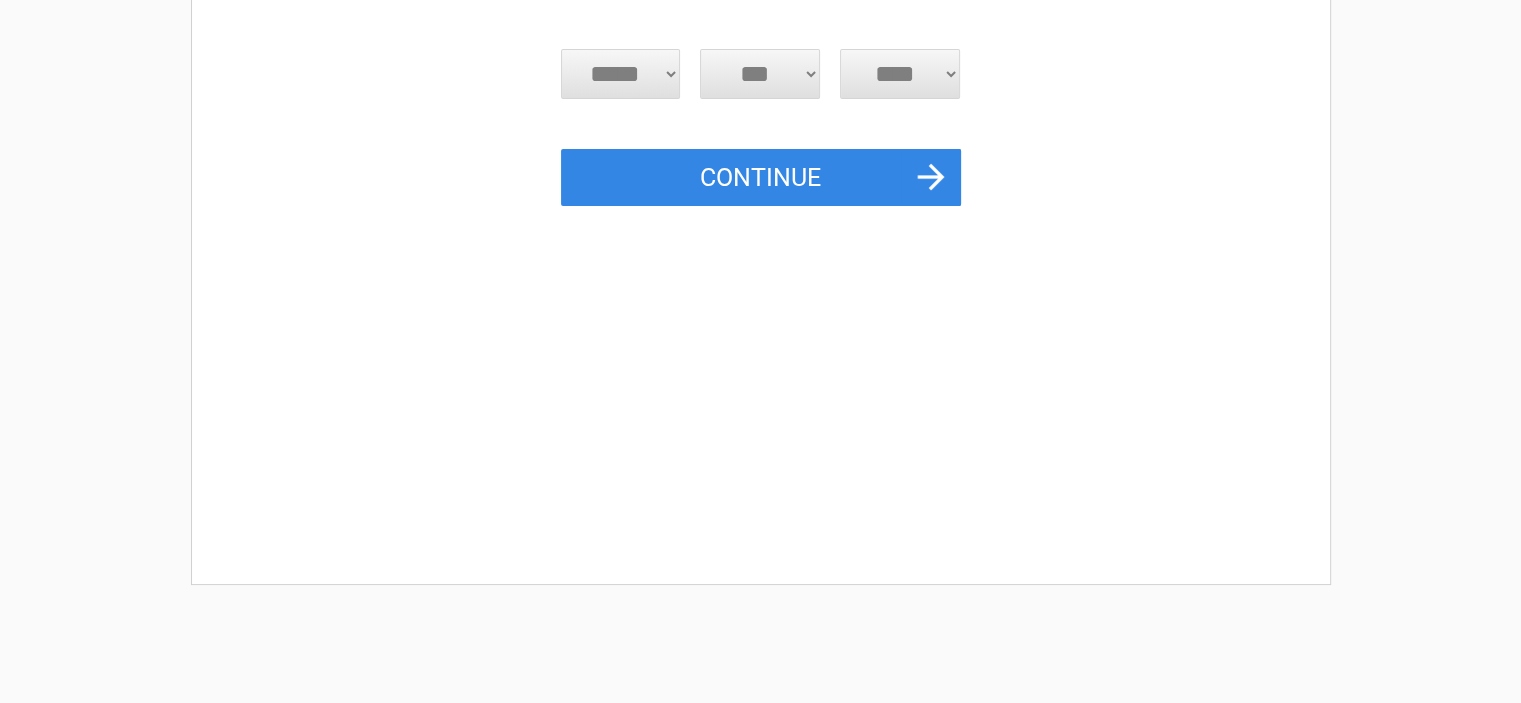 scroll, scrollTop: 0, scrollLeft: 0, axis: both 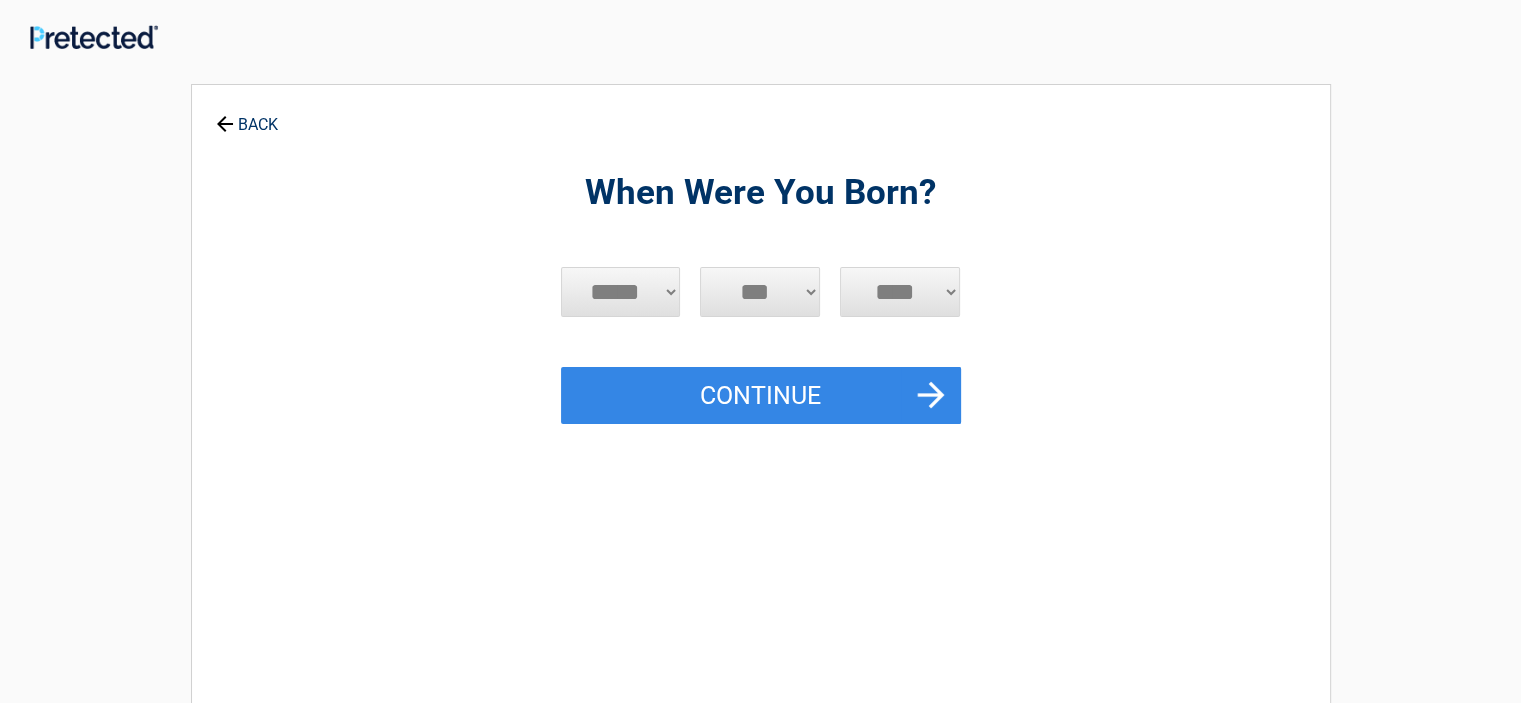 click on "*****
***
***
***
***
***
***
***
***
***
***
***
***" at bounding box center (621, 292) 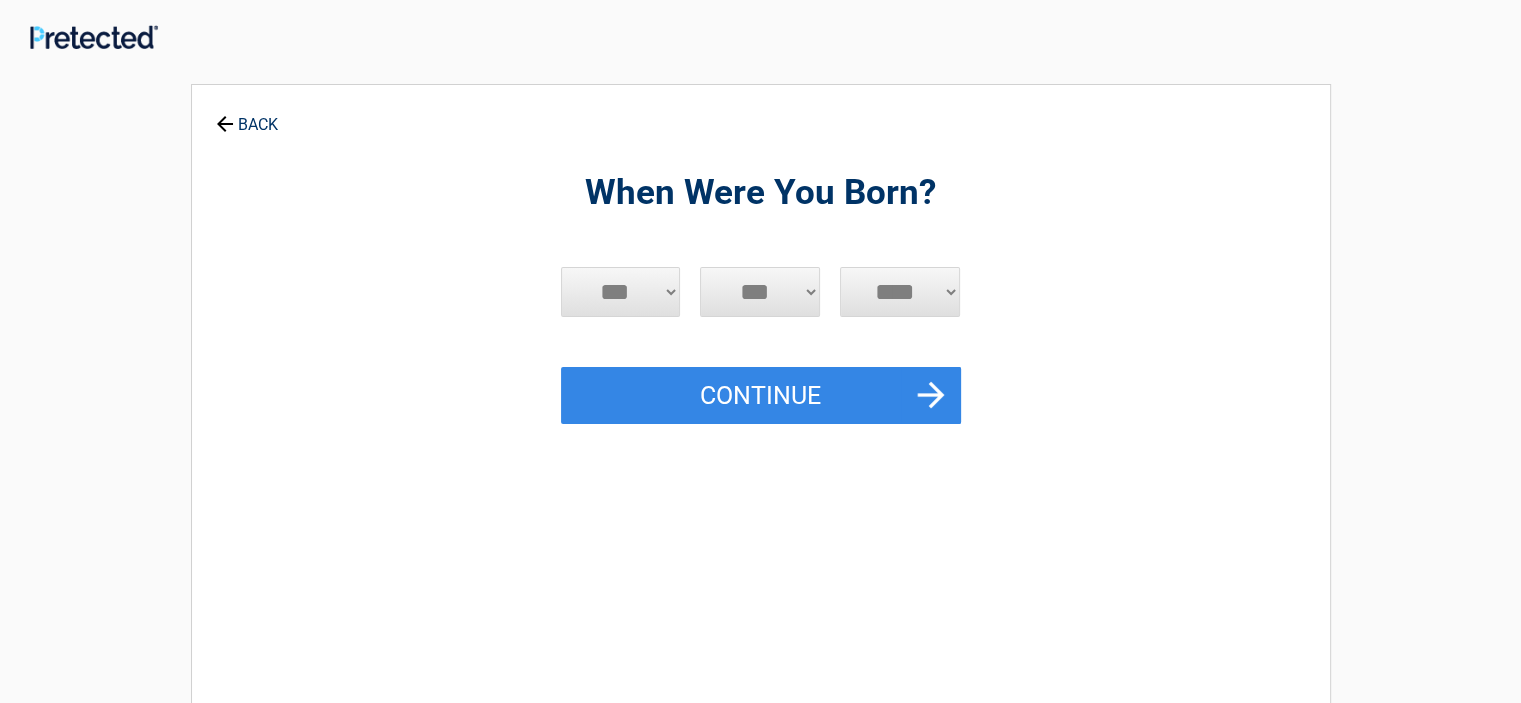 click on "*****
***
***
***
***
***
***
***
***
***
***
***
***" at bounding box center (621, 292) 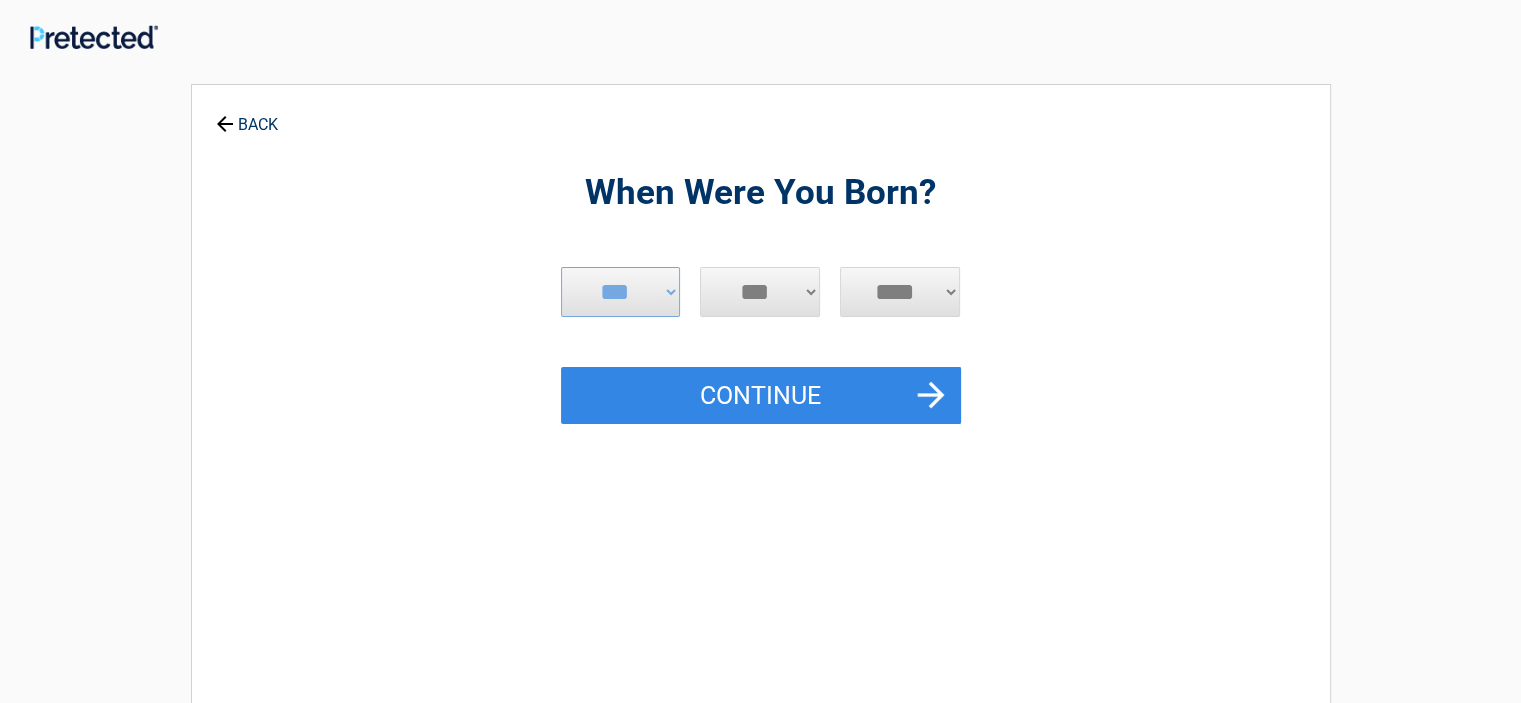 click on "*** * * * * * * * * * ** ** ** ** ** ** ** ** ** ** ** ** ** ** ** ** ** ** ** ** **" at bounding box center (760, 292) 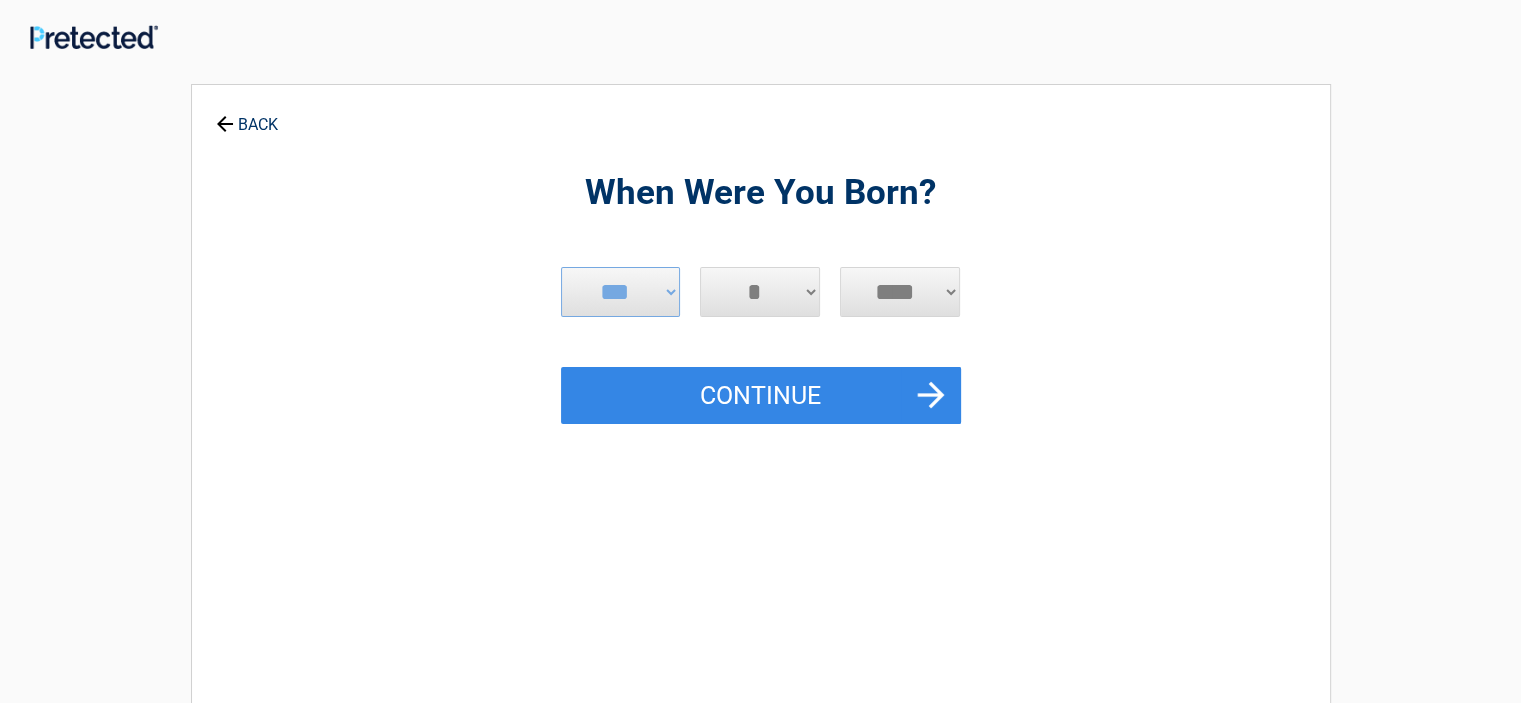 click on "*** * * * * * * * * * ** ** ** ** ** ** ** ** ** ** ** ** ** ** ** ** ** ** ** ** **" at bounding box center [760, 292] 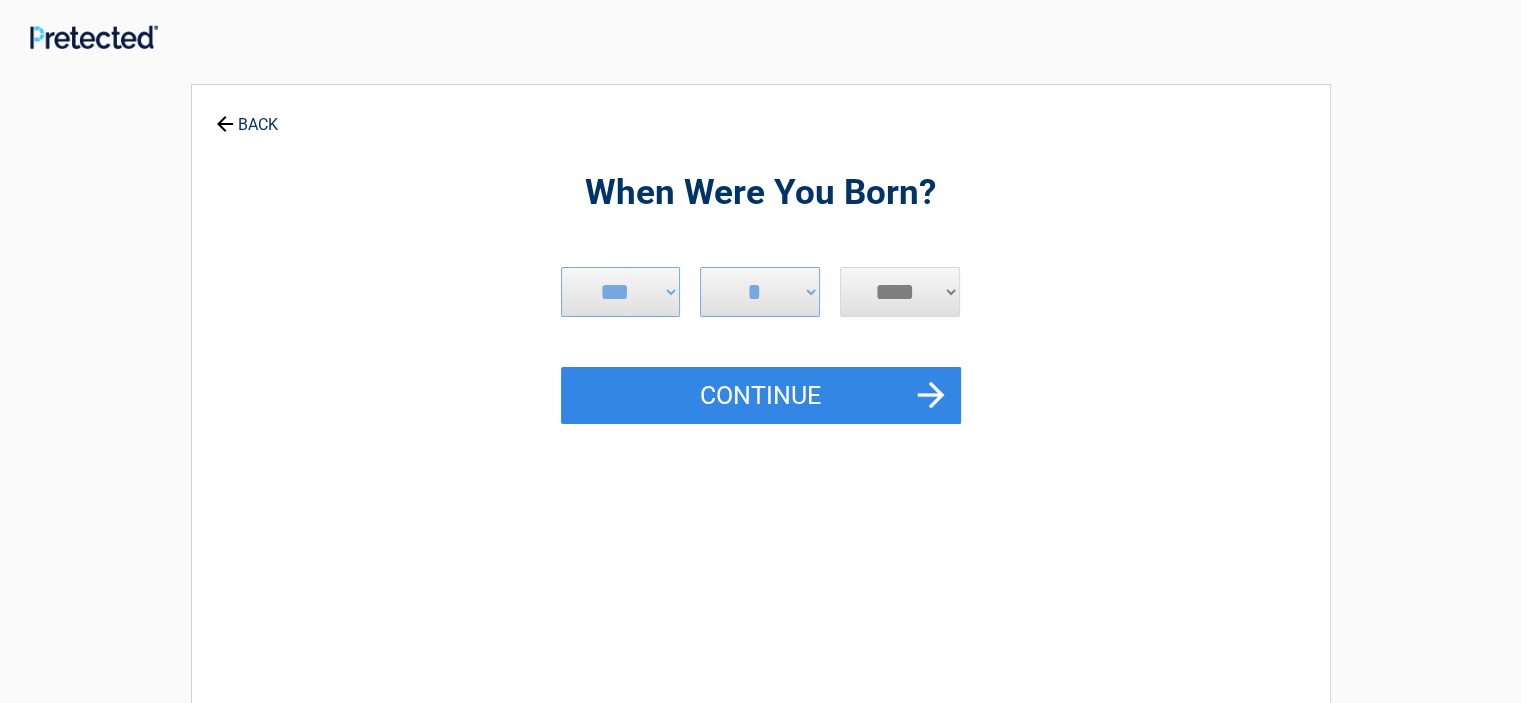 click on "****
****
****
****
****
****
****
****
****
****
****
****
****
****
****
****
****
****
****
****
****
****
****
****
****
****
****
****
****
****
****
****
****
****
****
****
****
****
****
****
****
****
****
****
****
****
****
****
****
****
****
****
****
****
****
****
****
****
****
****
****
****
****
****" at bounding box center (900, 292) 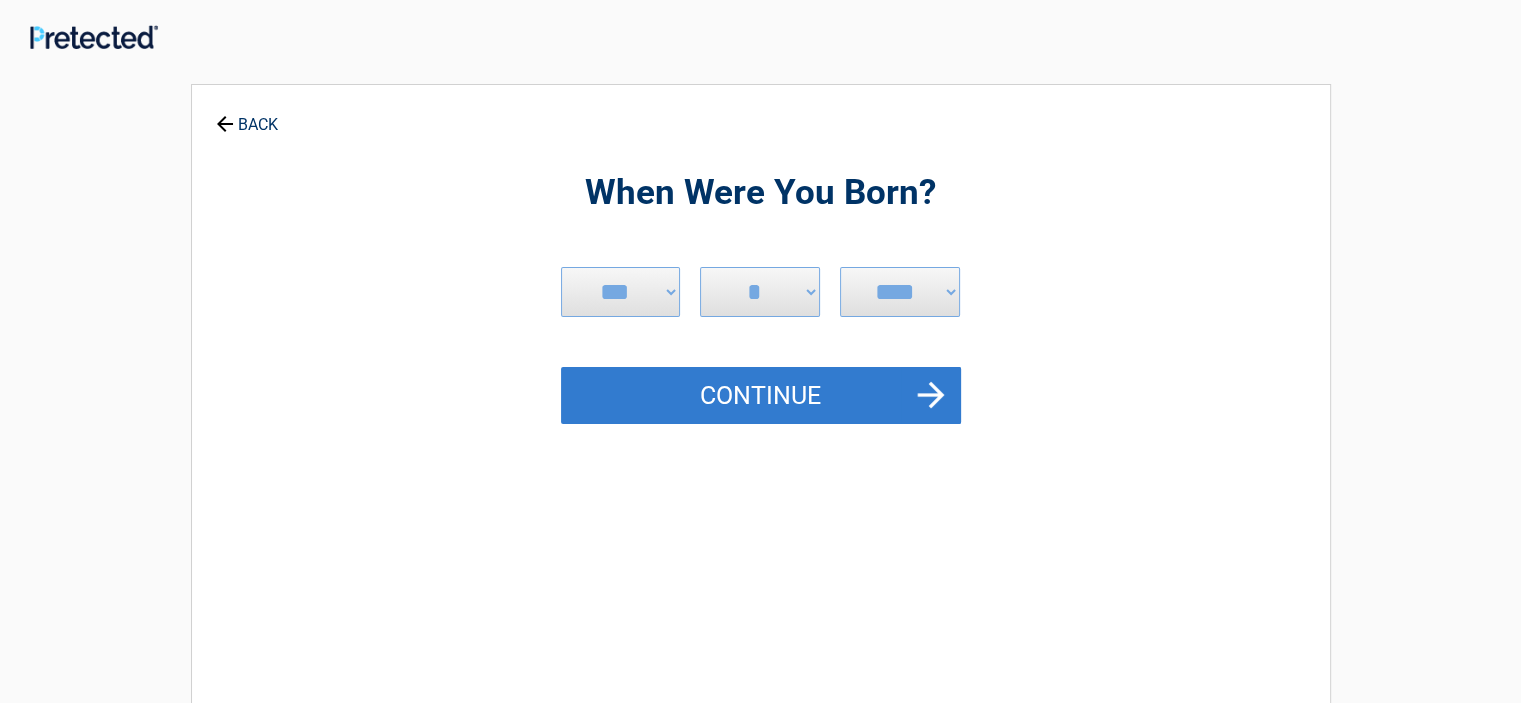 click on "Continue" at bounding box center (761, 396) 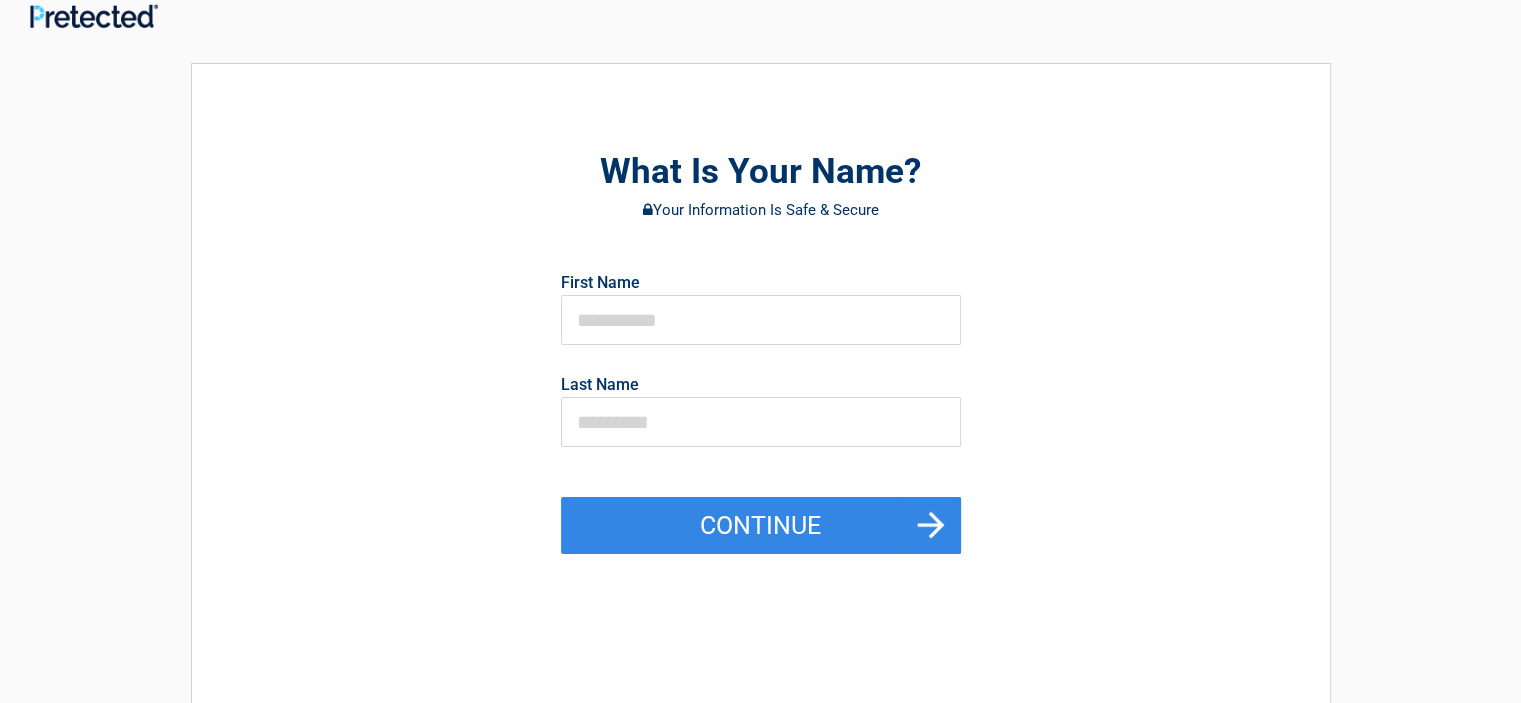 scroll, scrollTop: 0, scrollLeft: 0, axis: both 